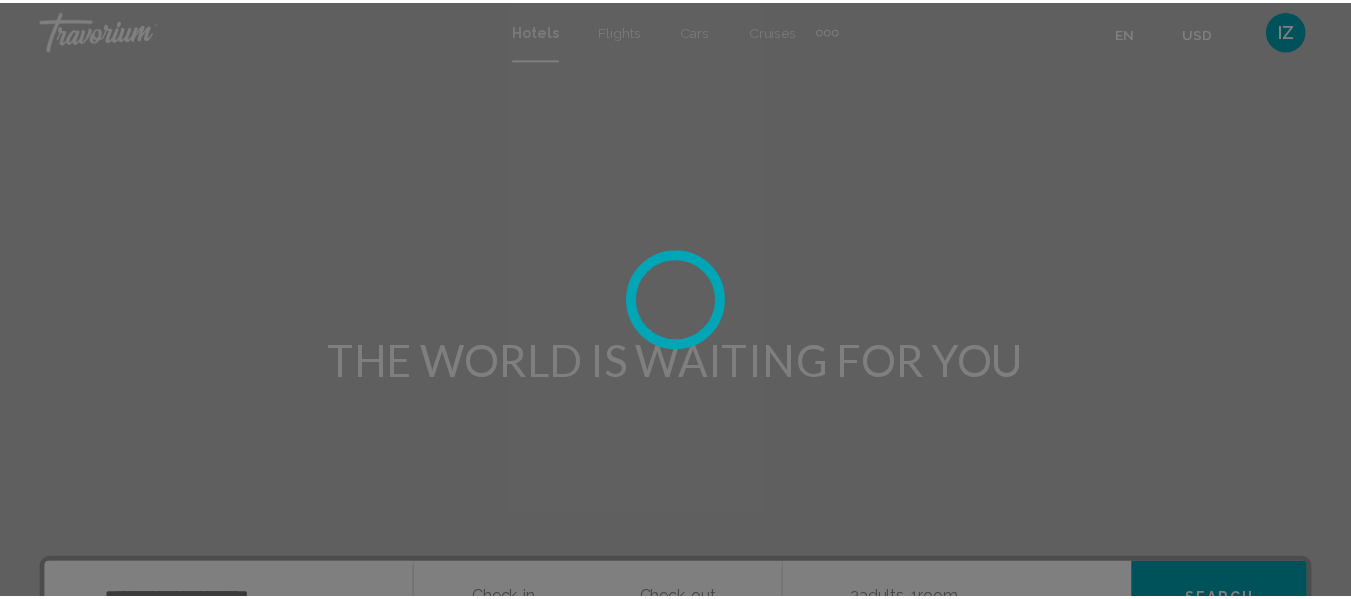 scroll, scrollTop: 0, scrollLeft: 0, axis: both 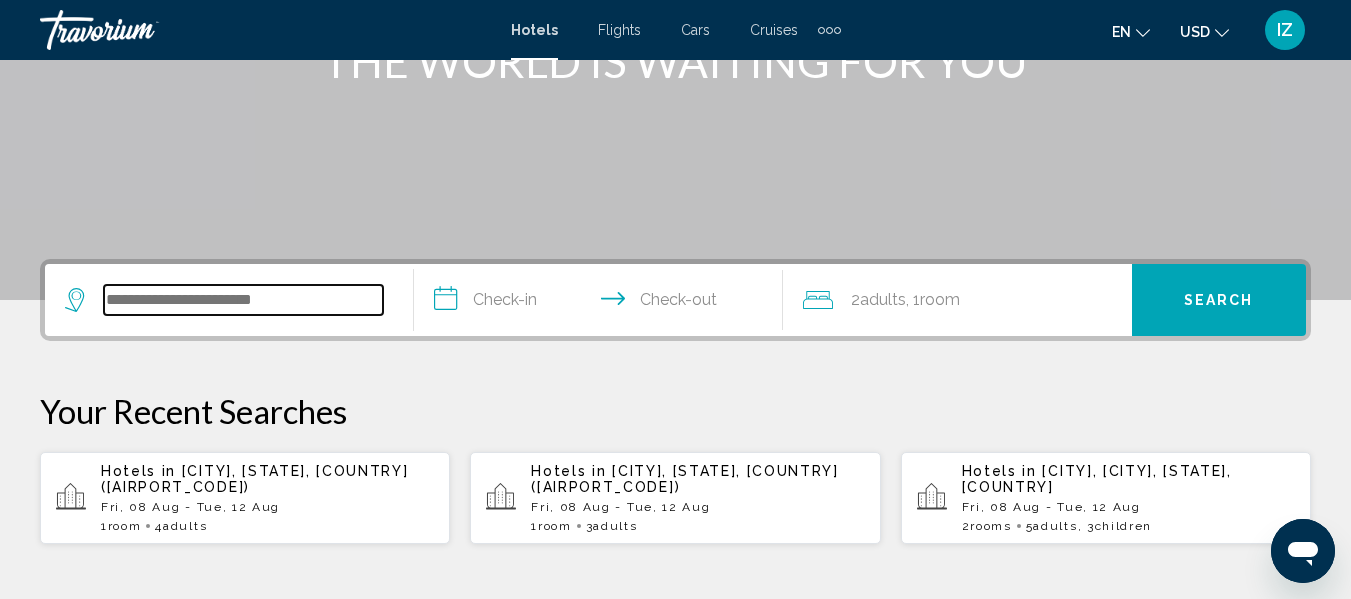 click at bounding box center [243, 300] 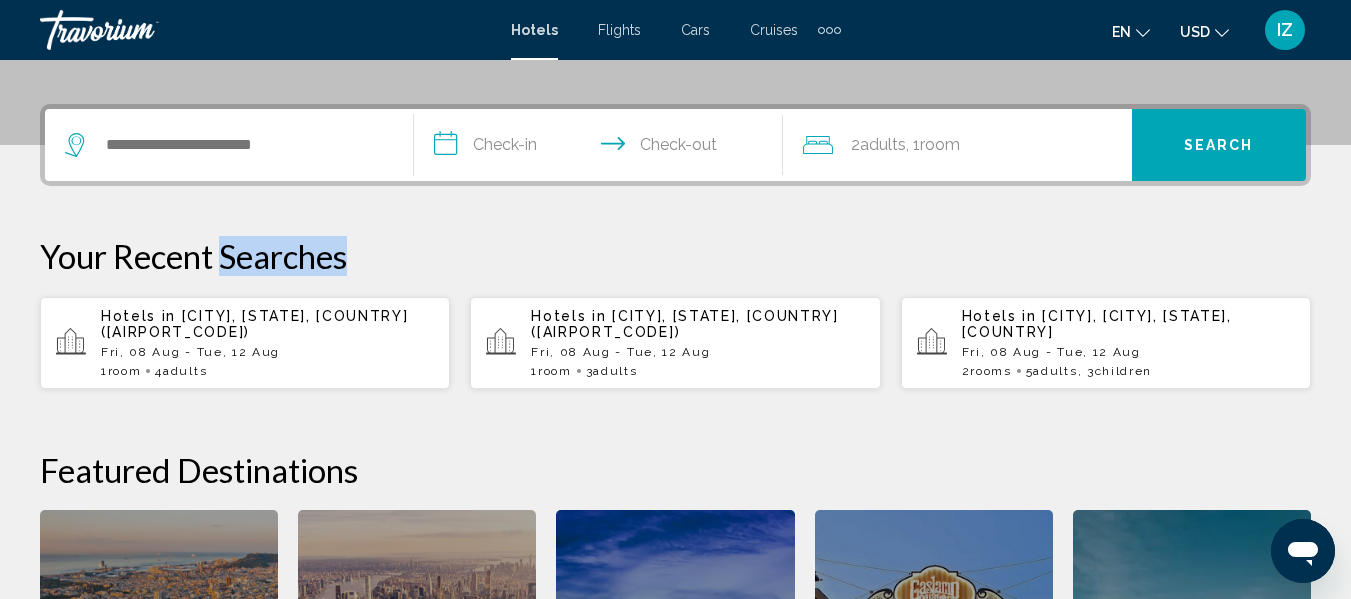 click on "**********" at bounding box center (675, 467) 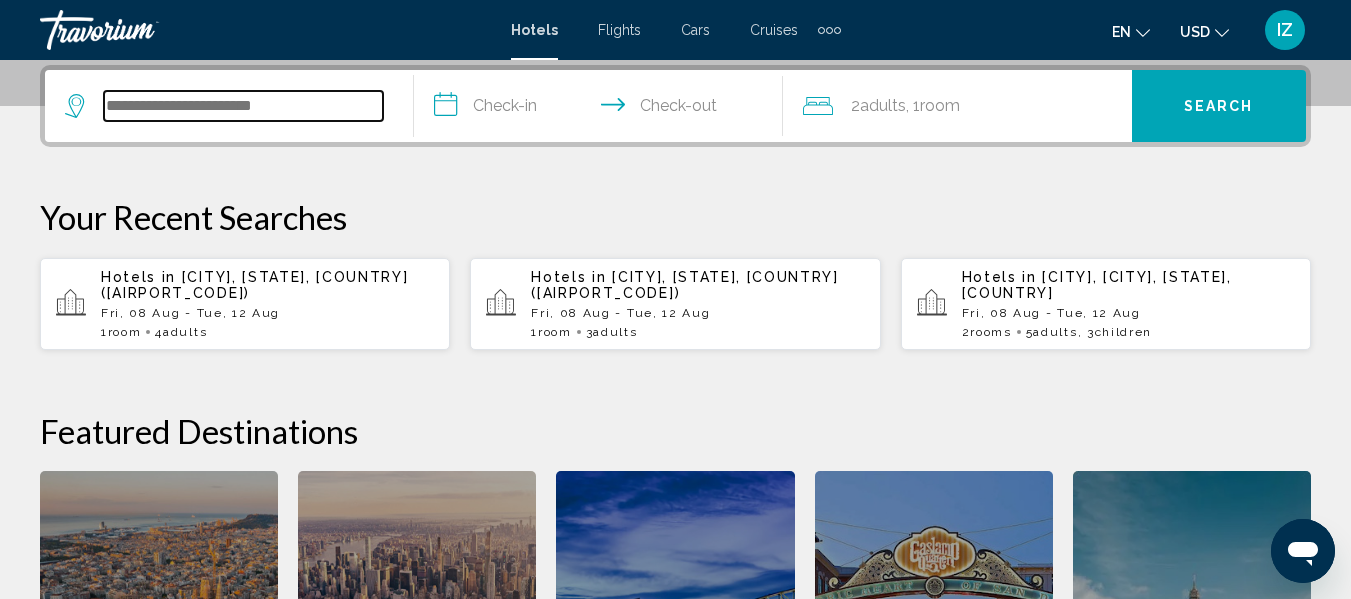 click at bounding box center [243, 106] 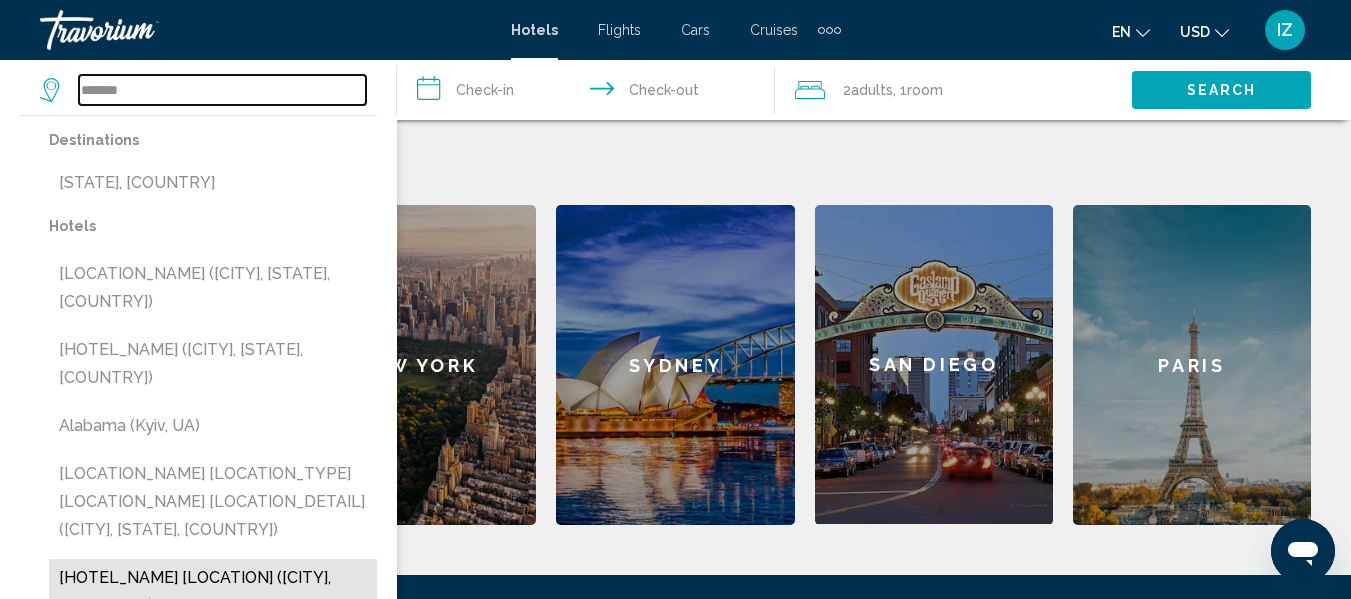 scroll, scrollTop: 794, scrollLeft: 0, axis: vertical 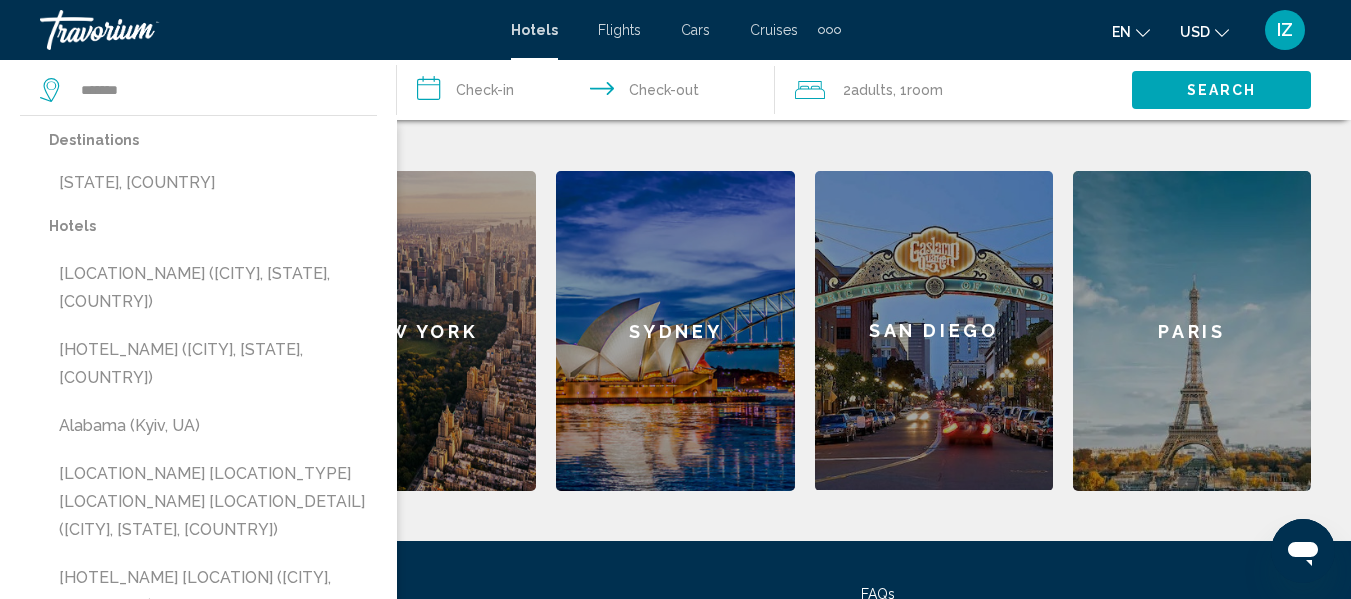click on "[LOCATION] [LOCATION] [LOCATION] [LOCATION] ([CITY], [STATE], [COUNTRY])" at bounding box center (213, 502) 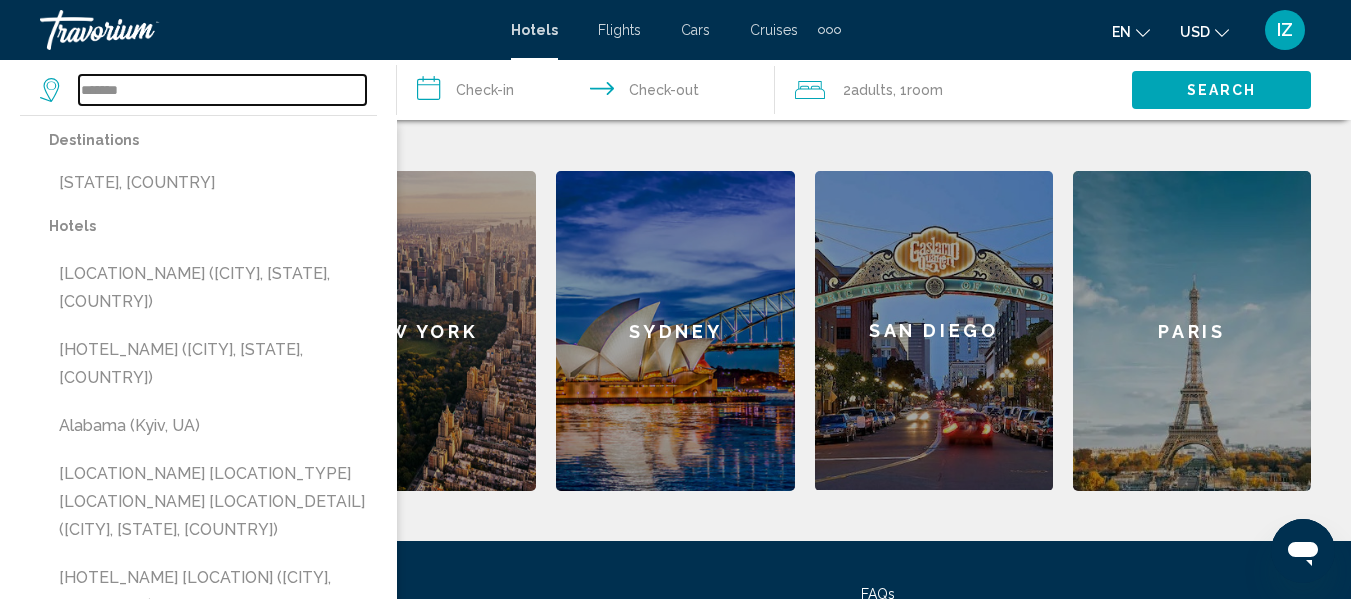 type on "**********" 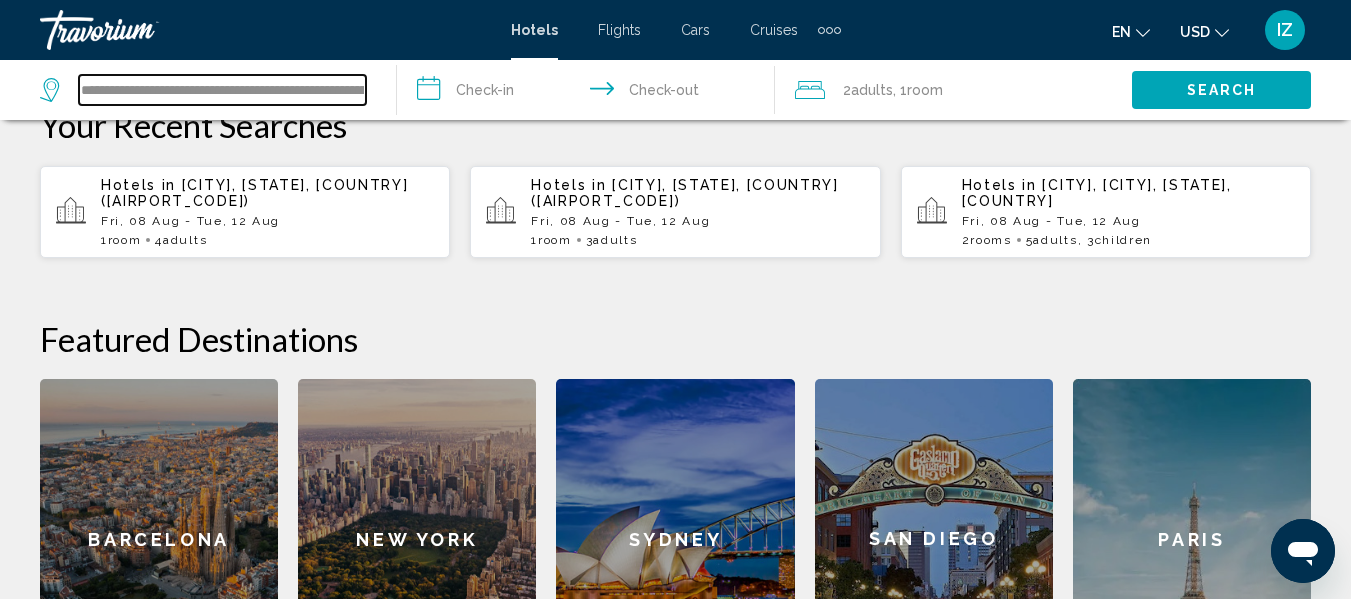 scroll, scrollTop: 581, scrollLeft: 0, axis: vertical 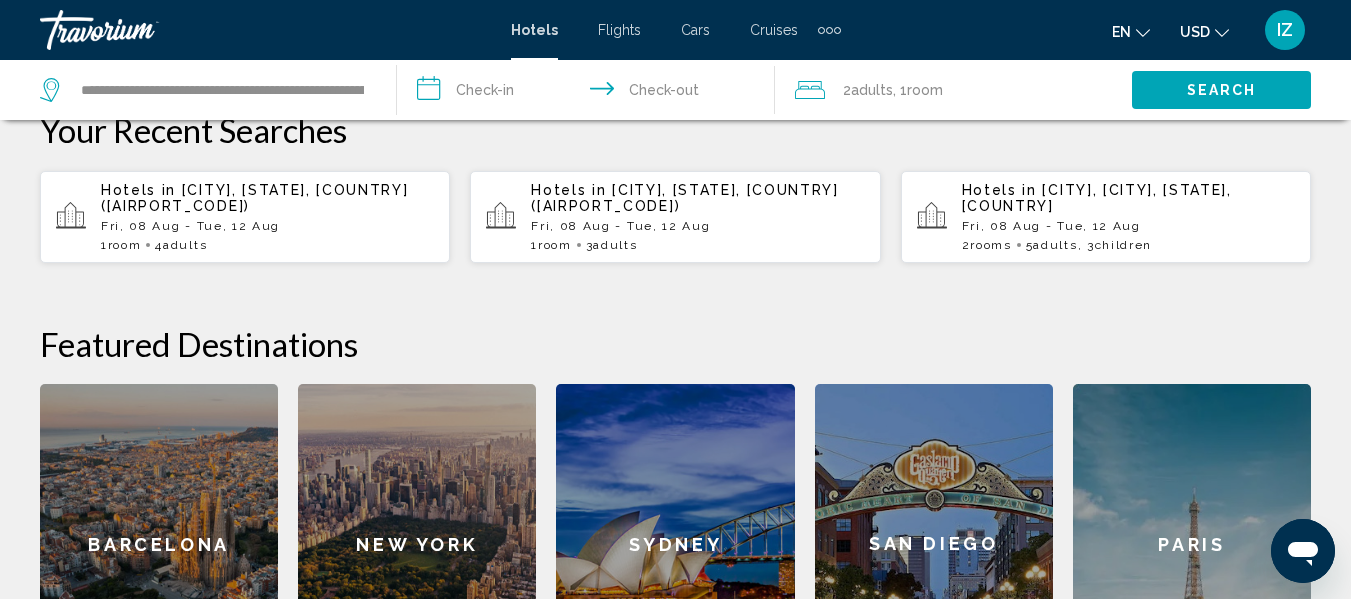 click on "**********" at bounding box center [589, 93] 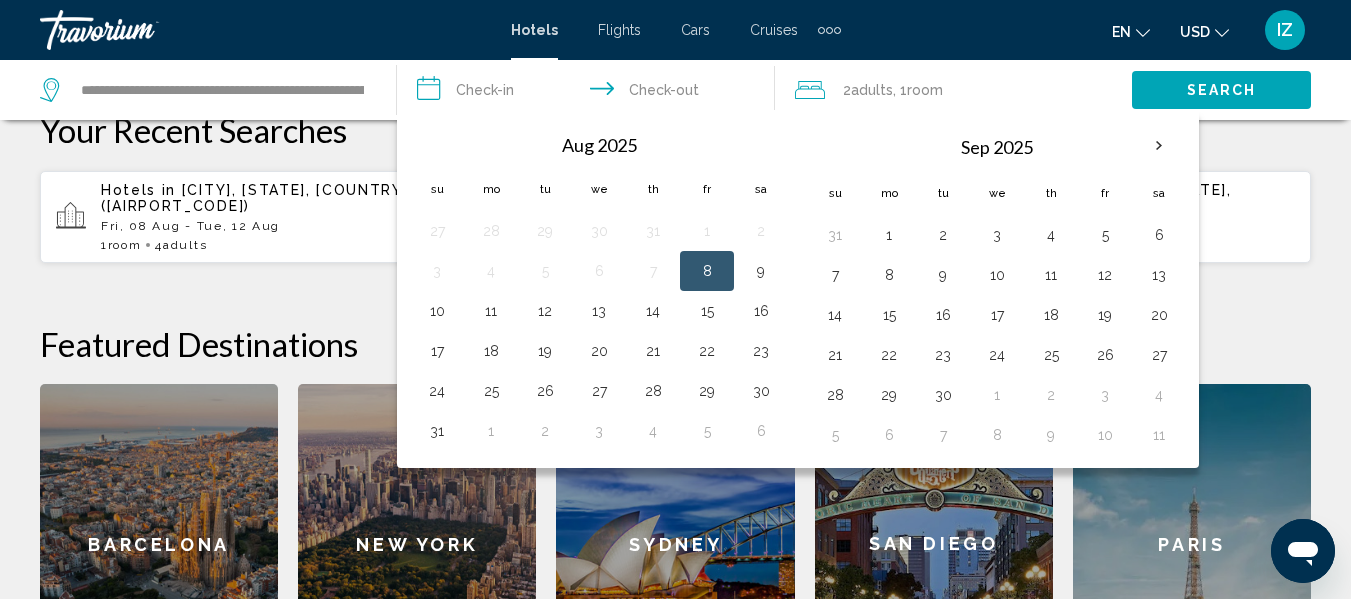 click on "**********" at bounding box center [589, 93] 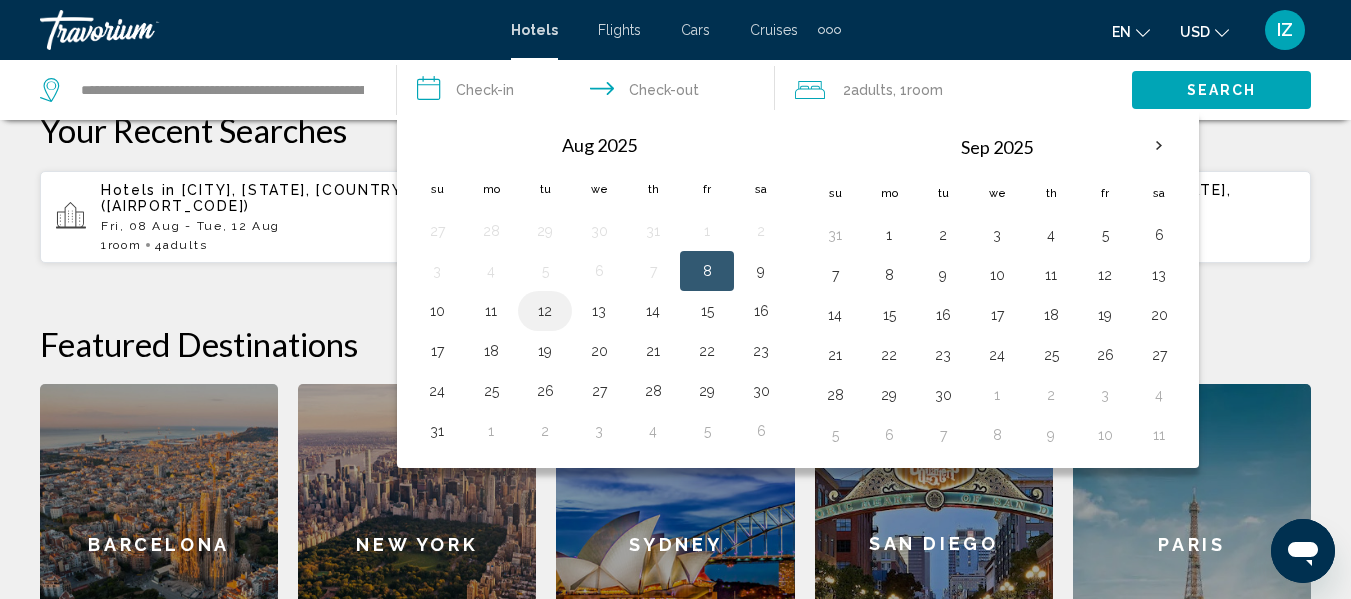 click on "12" at bounding box center (545, 311) 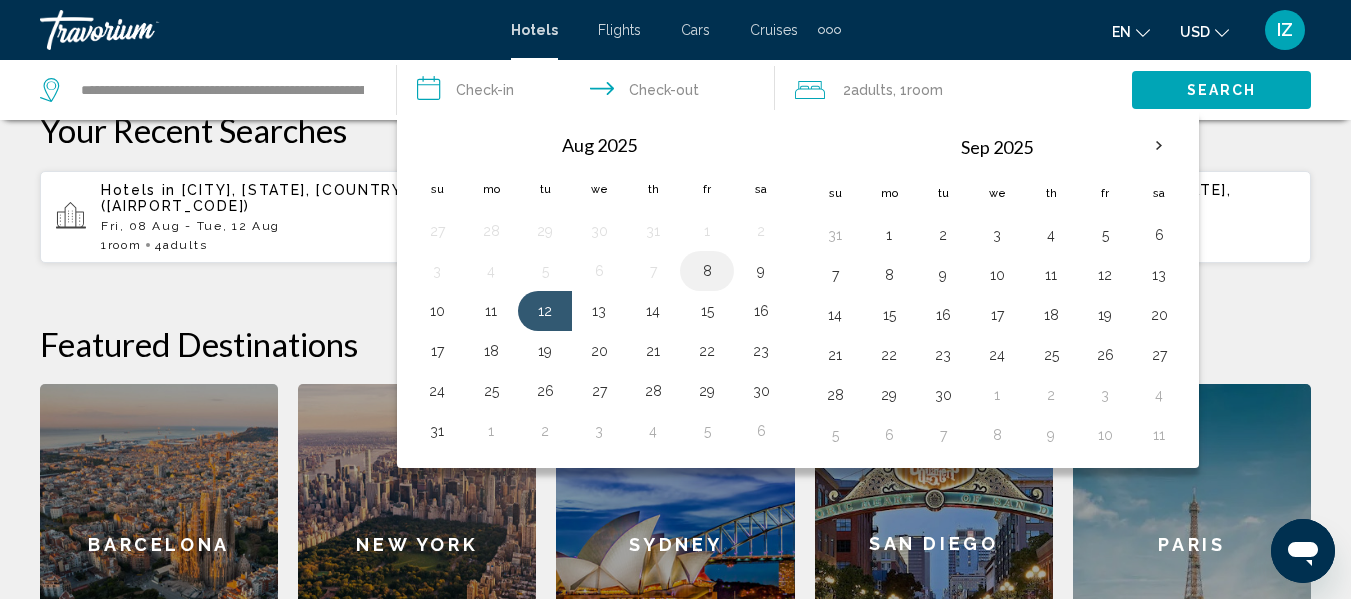 click on "8" at bounding box center [707, 271] 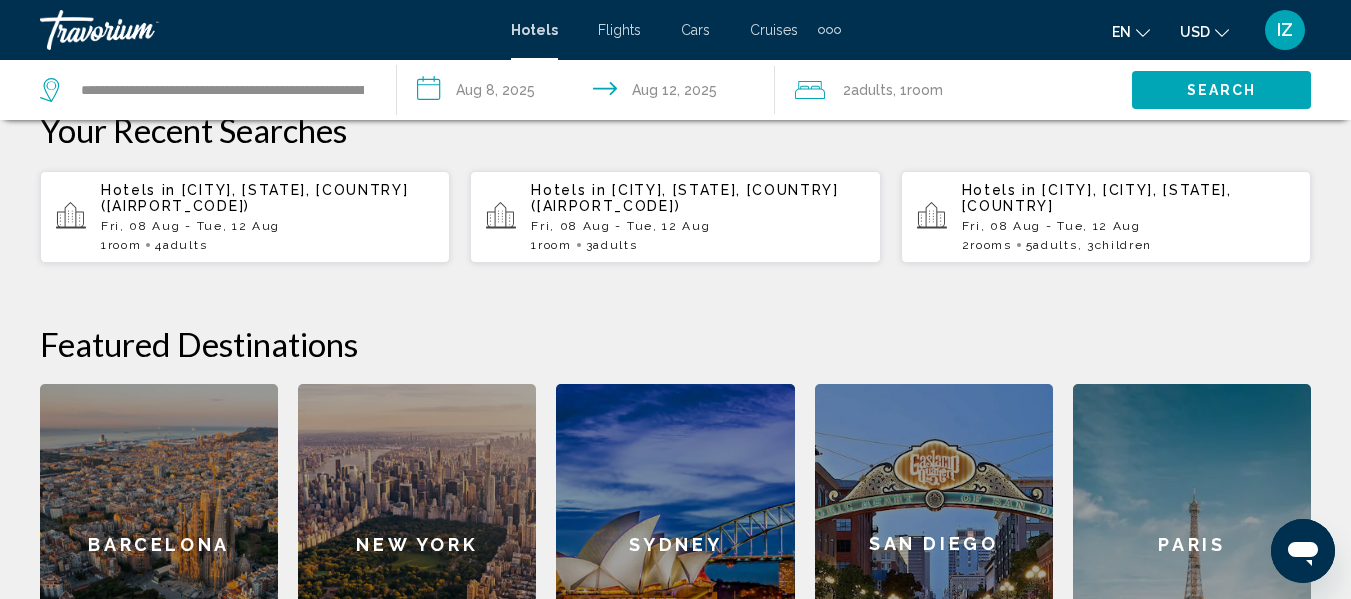 click 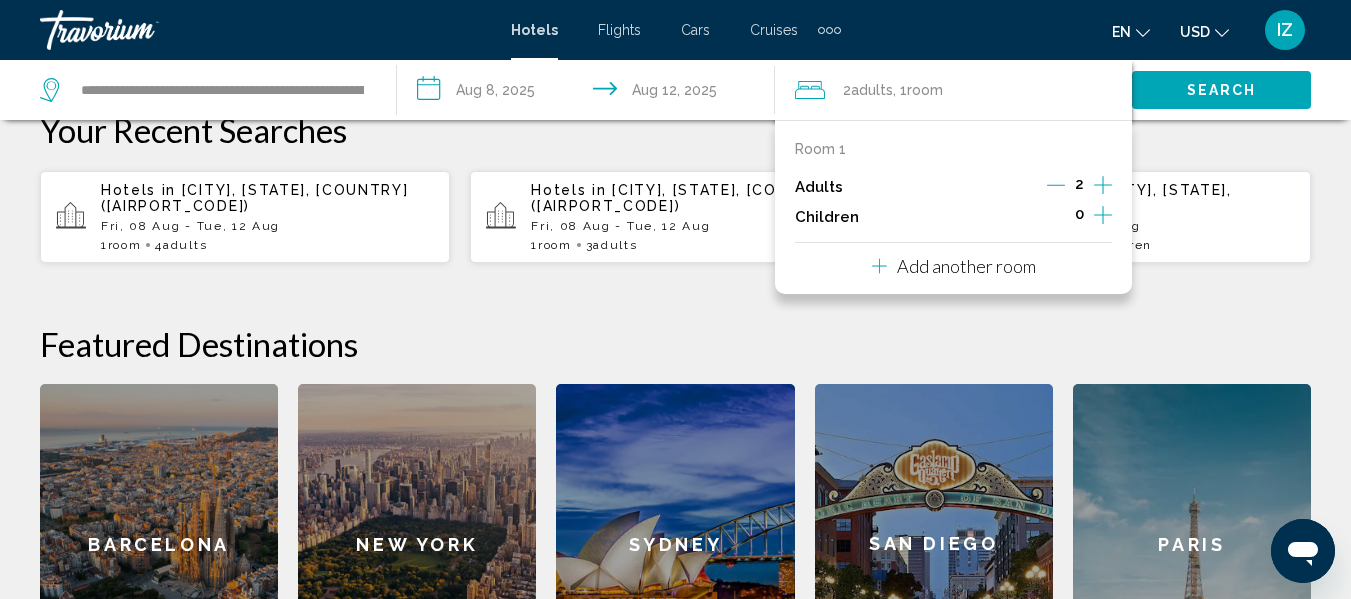 click 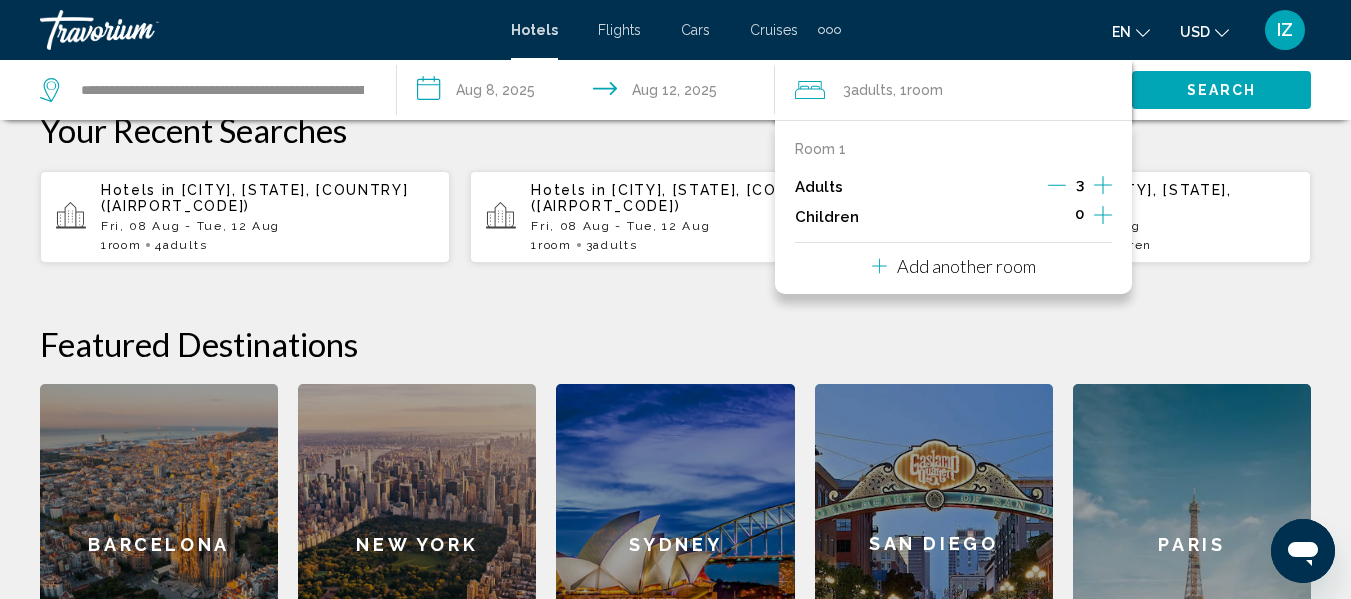 click on "Search" at bounding box center [1222, 91] 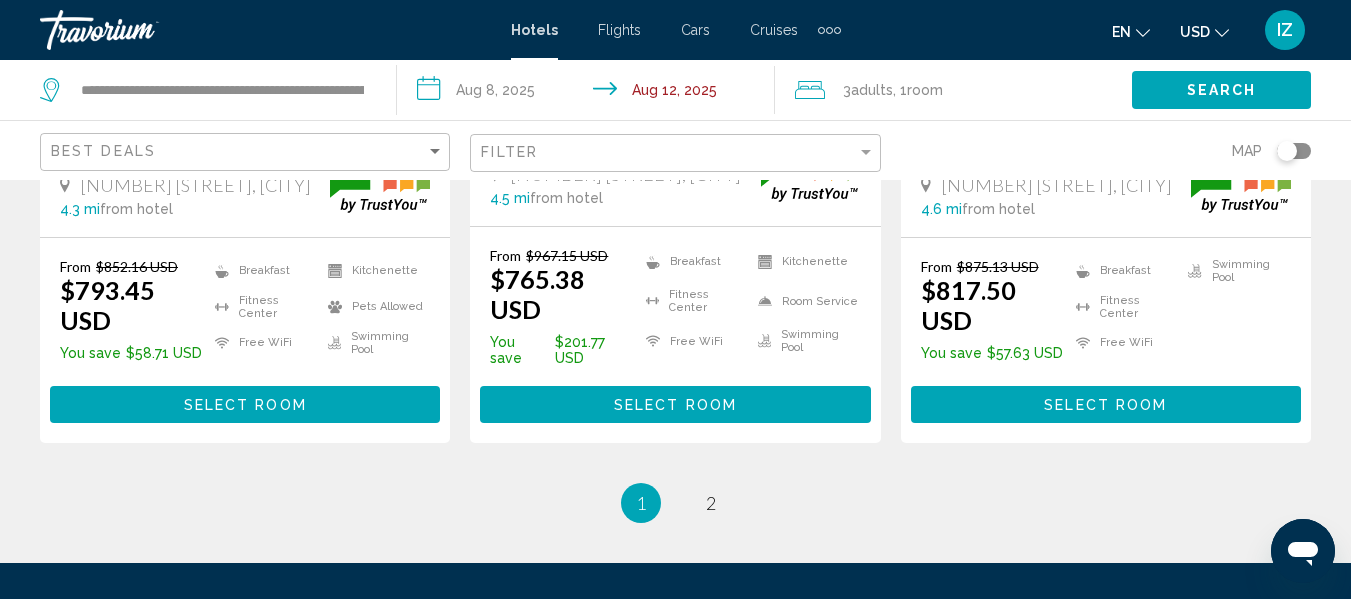 scroll, scrollTop: 3000, scrollLeft: 0, axis: vertical 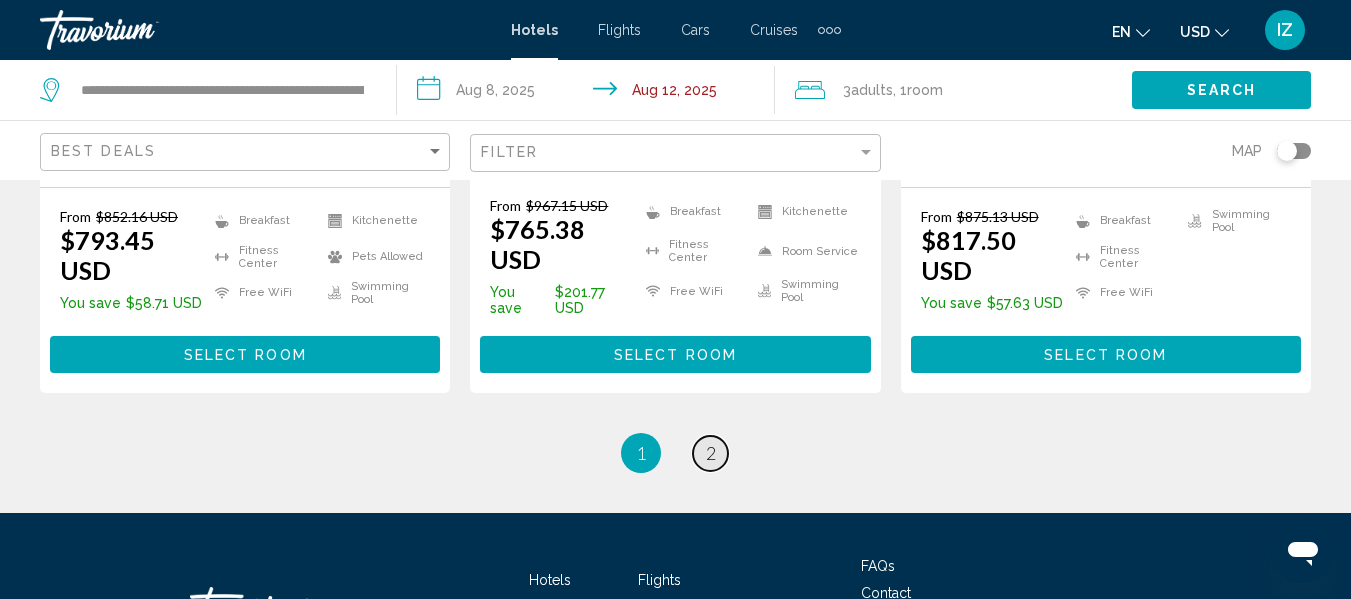 click on "2" at bounding box center (711, 453) 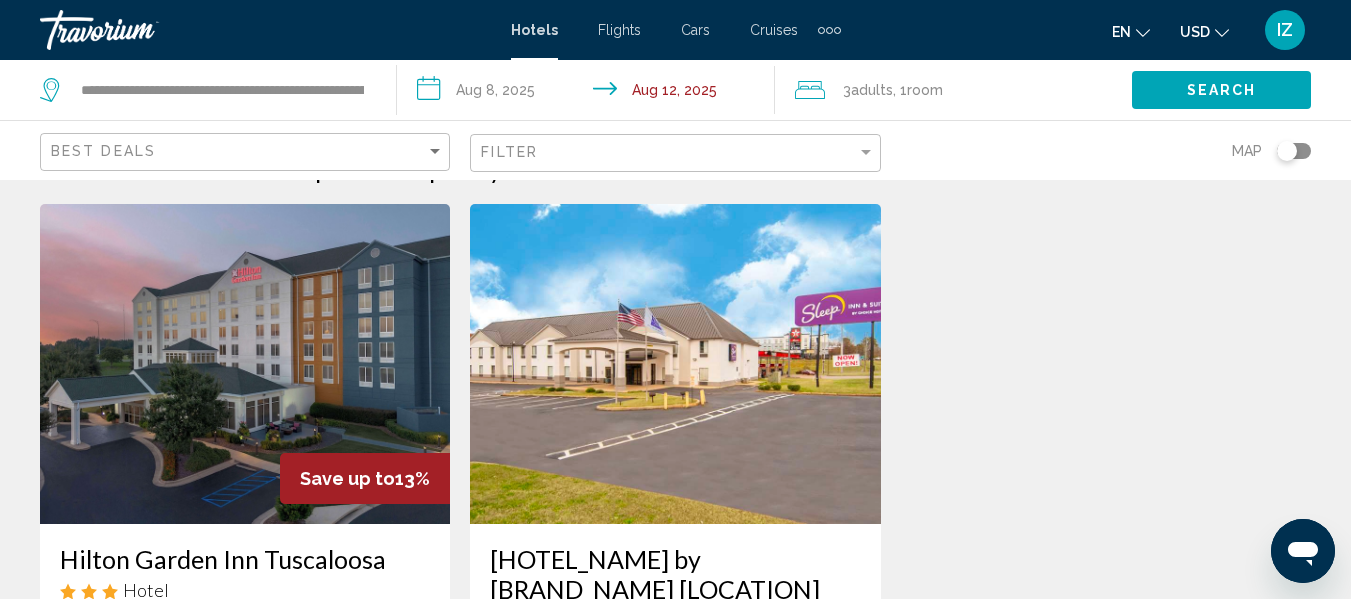 scroll, scrollTop: 0, scrollLeft: 0, axis: both 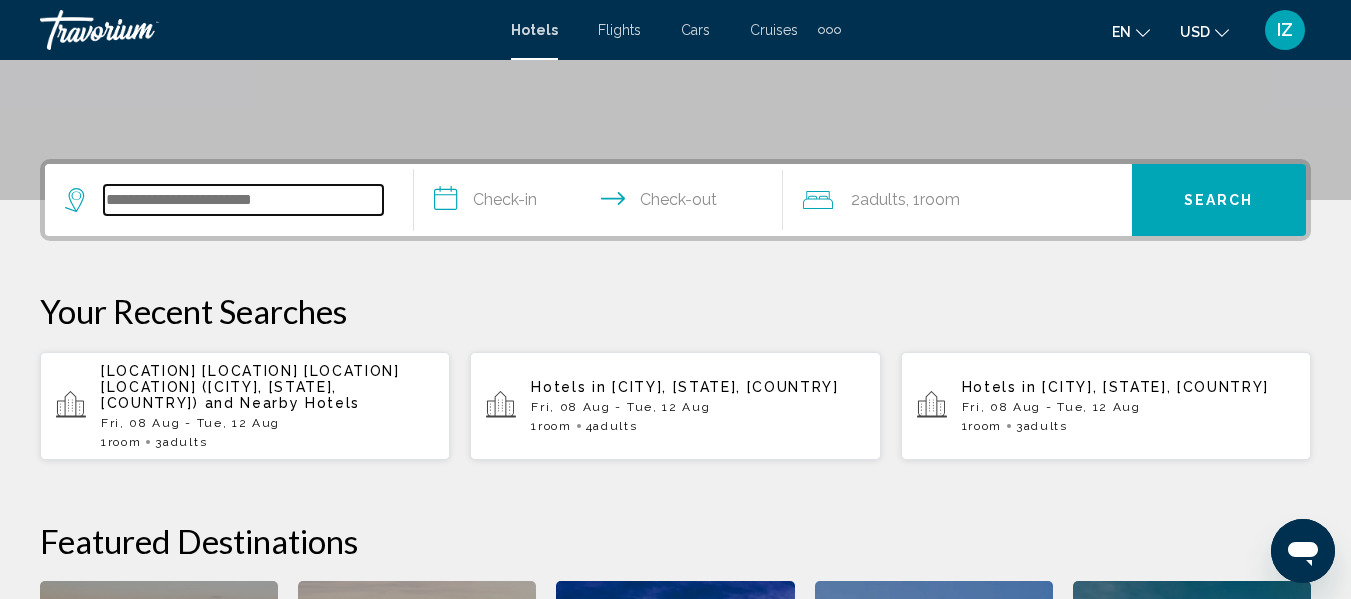 click at bounding box center (243, 200) 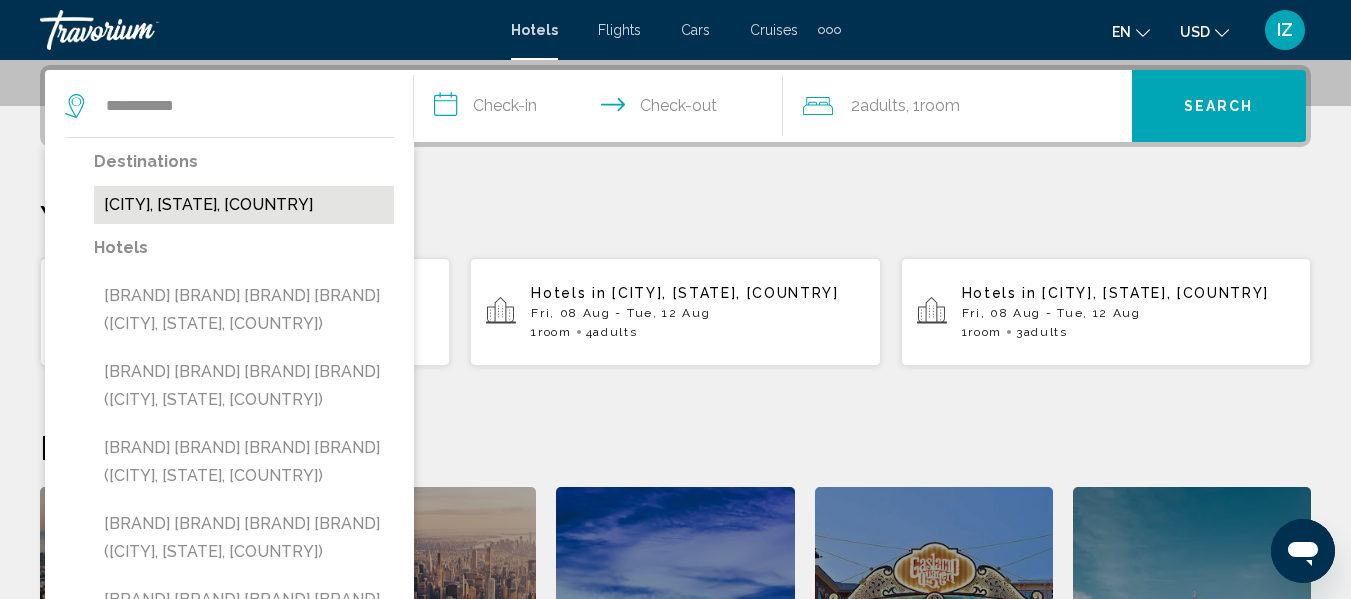 click on "[CITY], [STATE], [COUNTRY]" at bounding box center [244, 205] 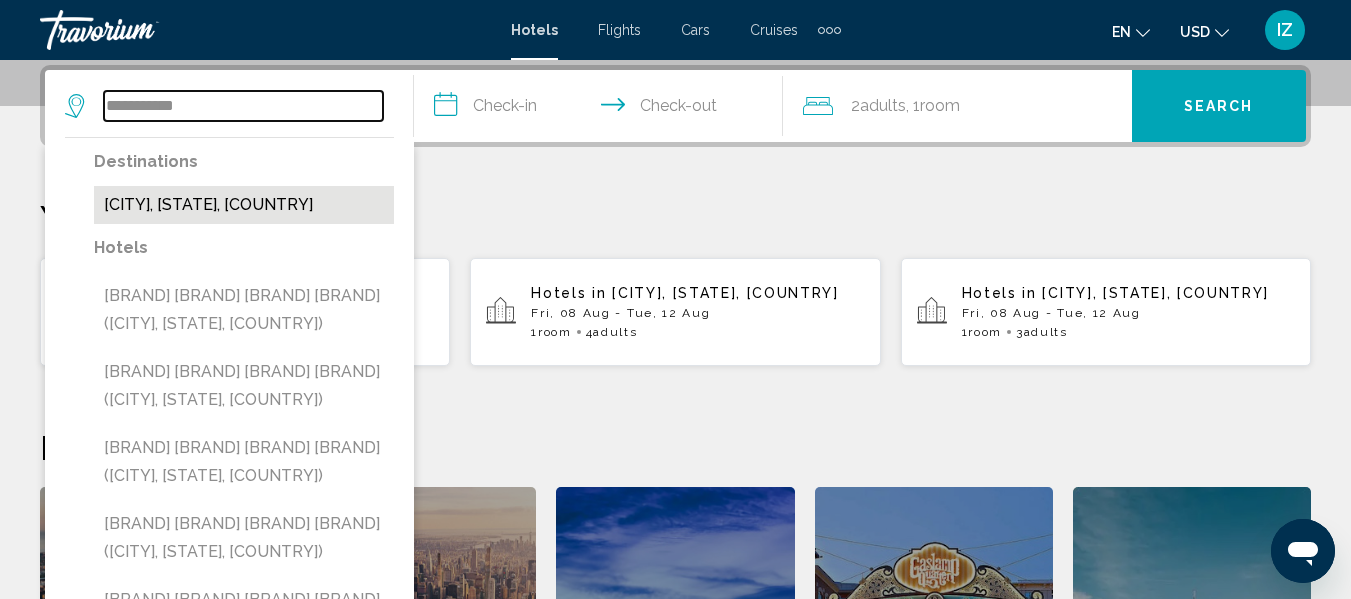 type on "**********" 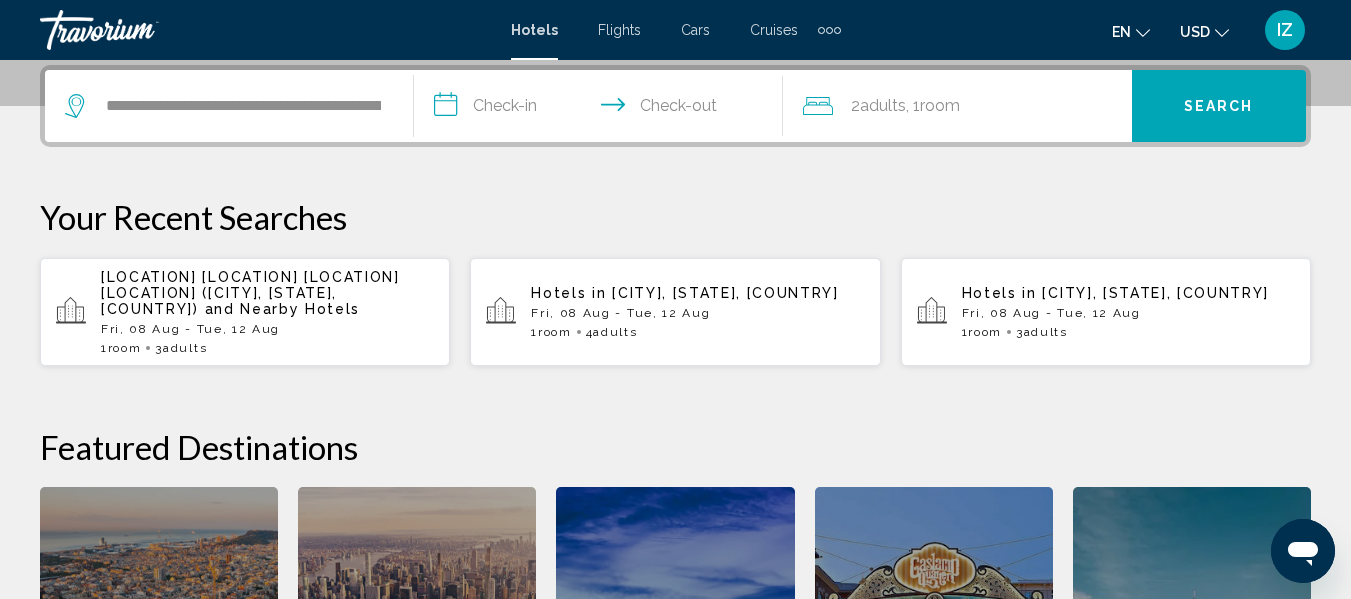 click on "**********" at bounding box center (602, 109) 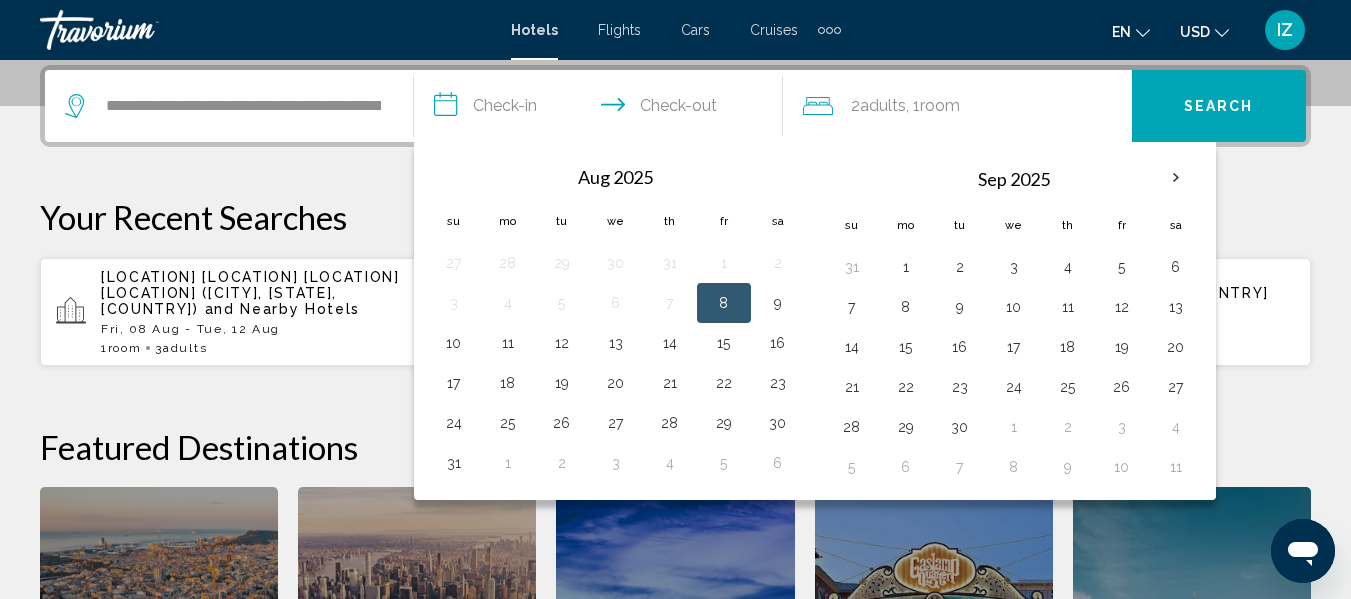 click on "8" at bounding box center (724, 303) 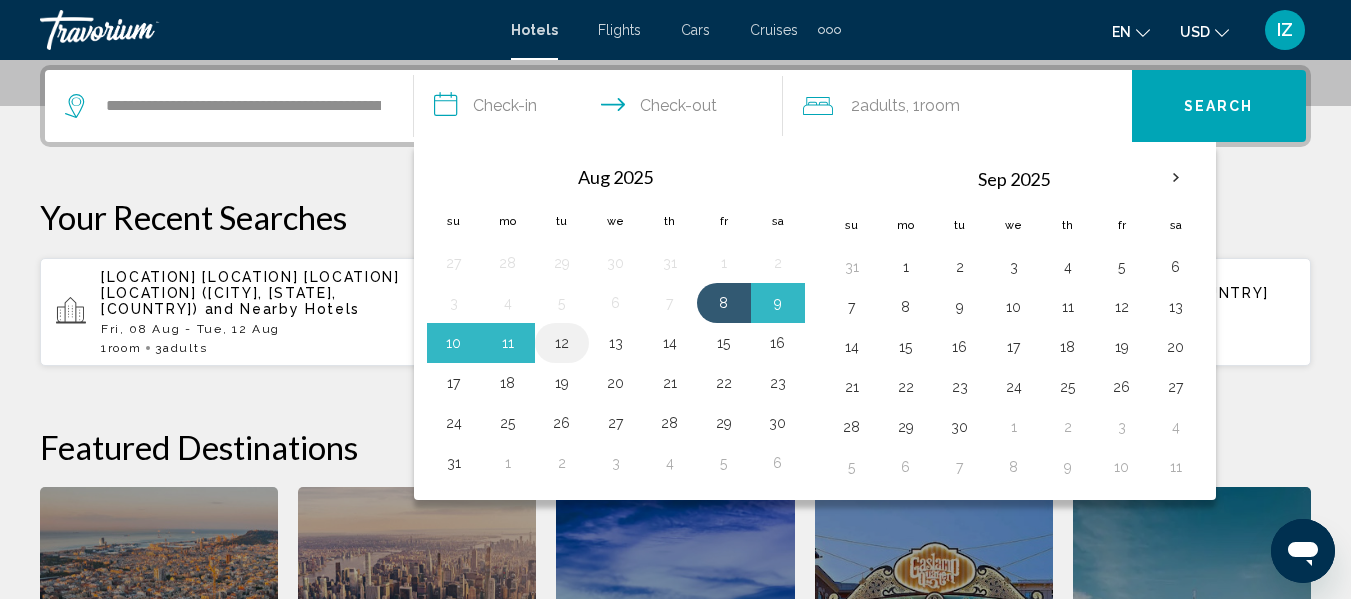 click on "12" at bounding box center [562, 343] 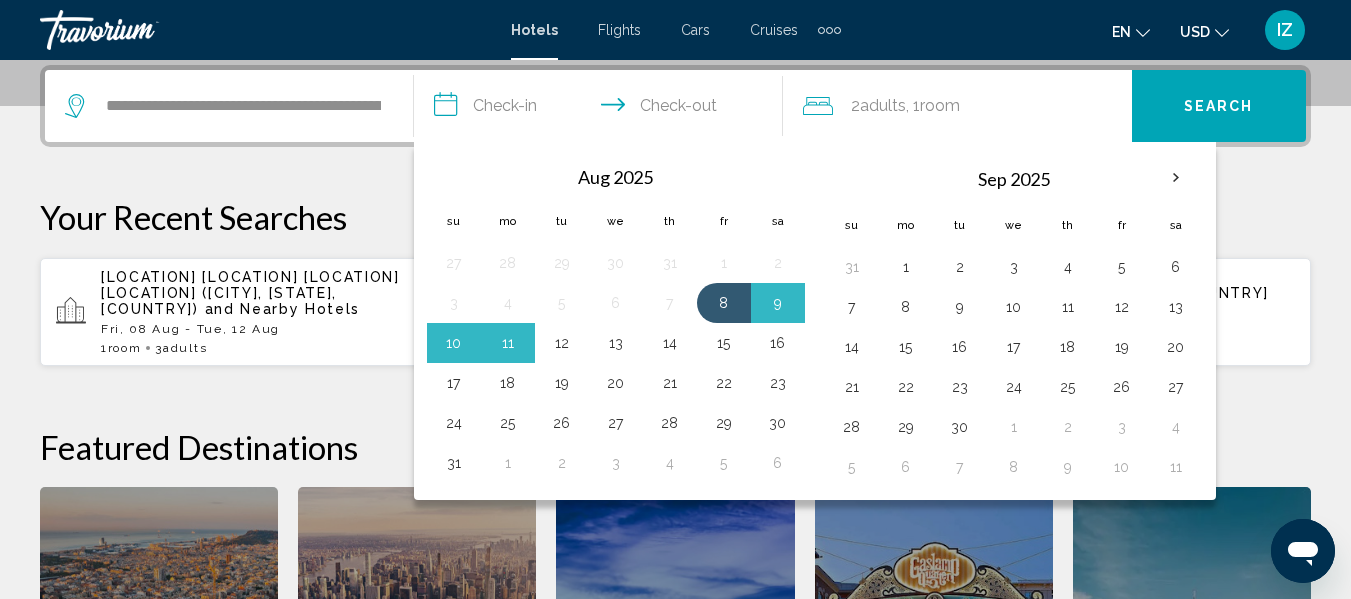 type on "**********" 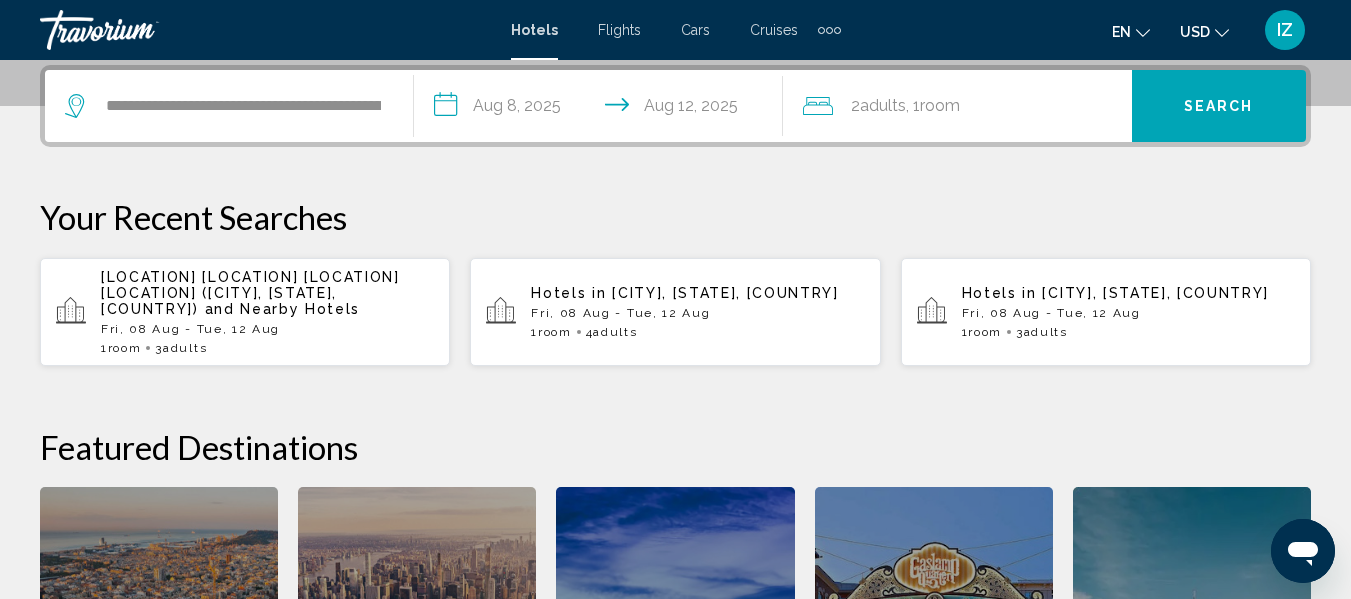 click 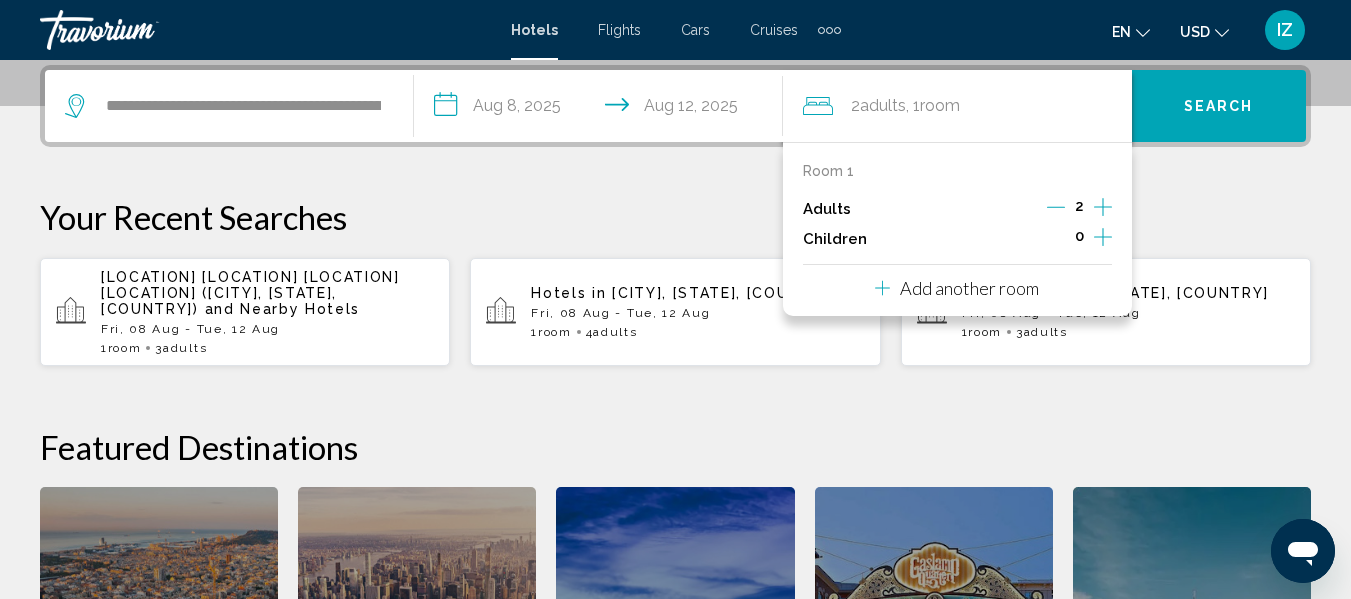 click 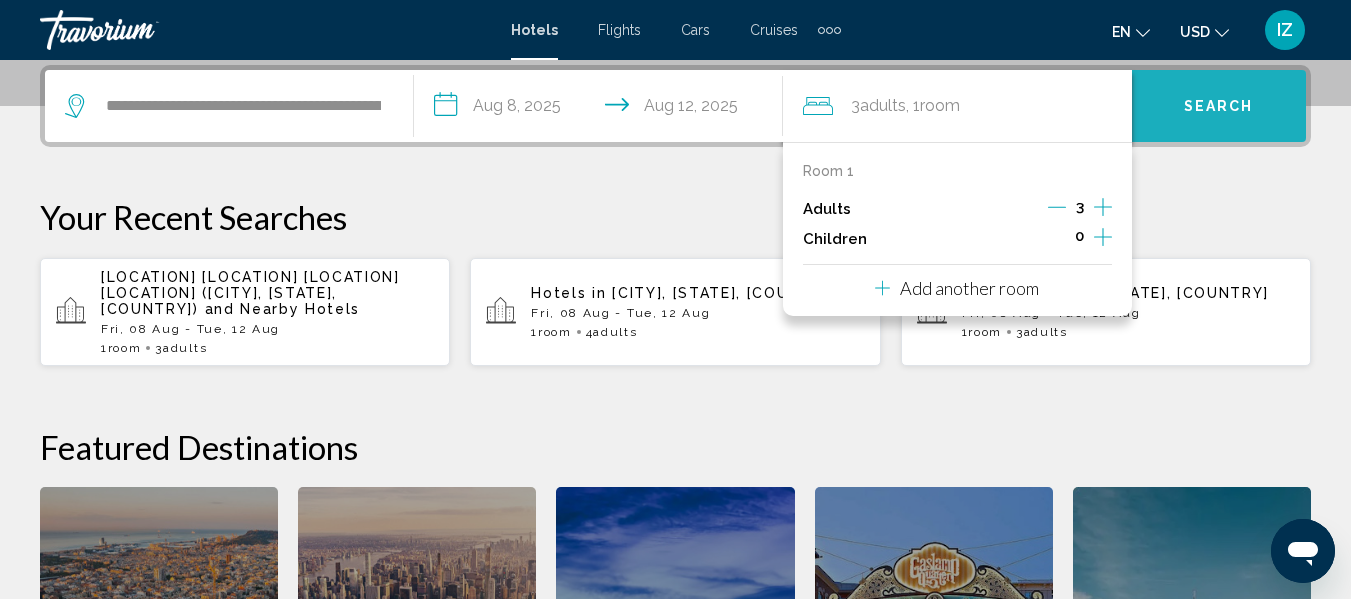 click on "Search" at bounding box center [1219, 107] 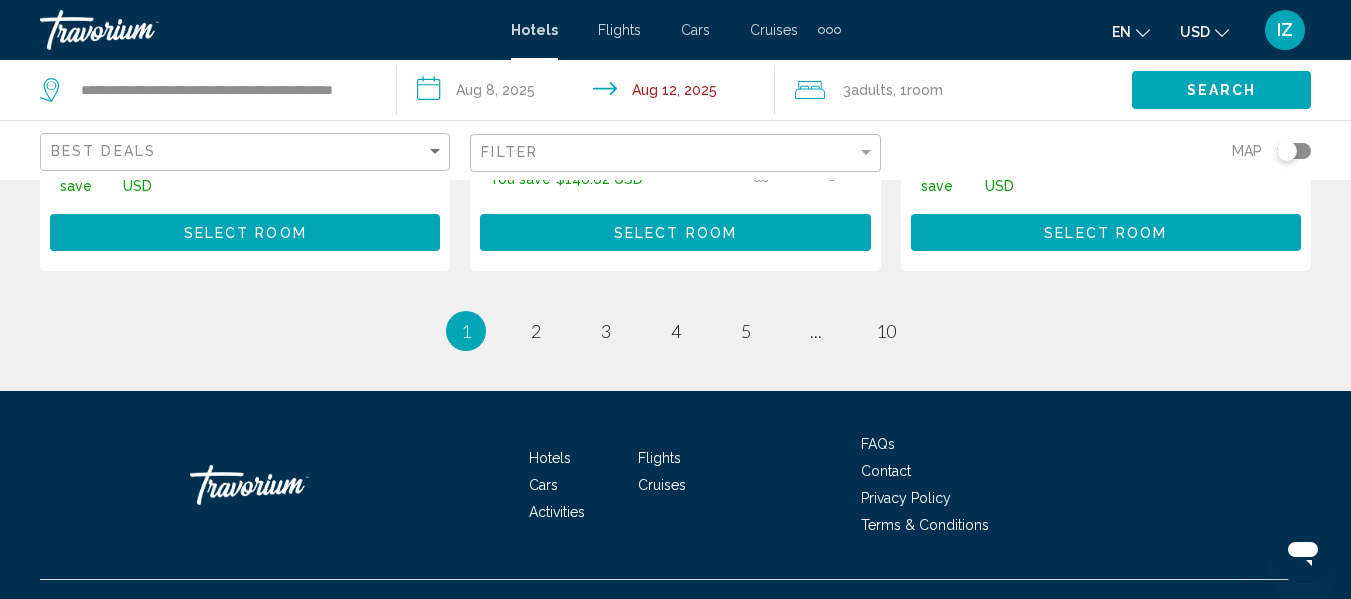 scroll, scrollTop: 3150, scrollLeft: 0, axis: vertical 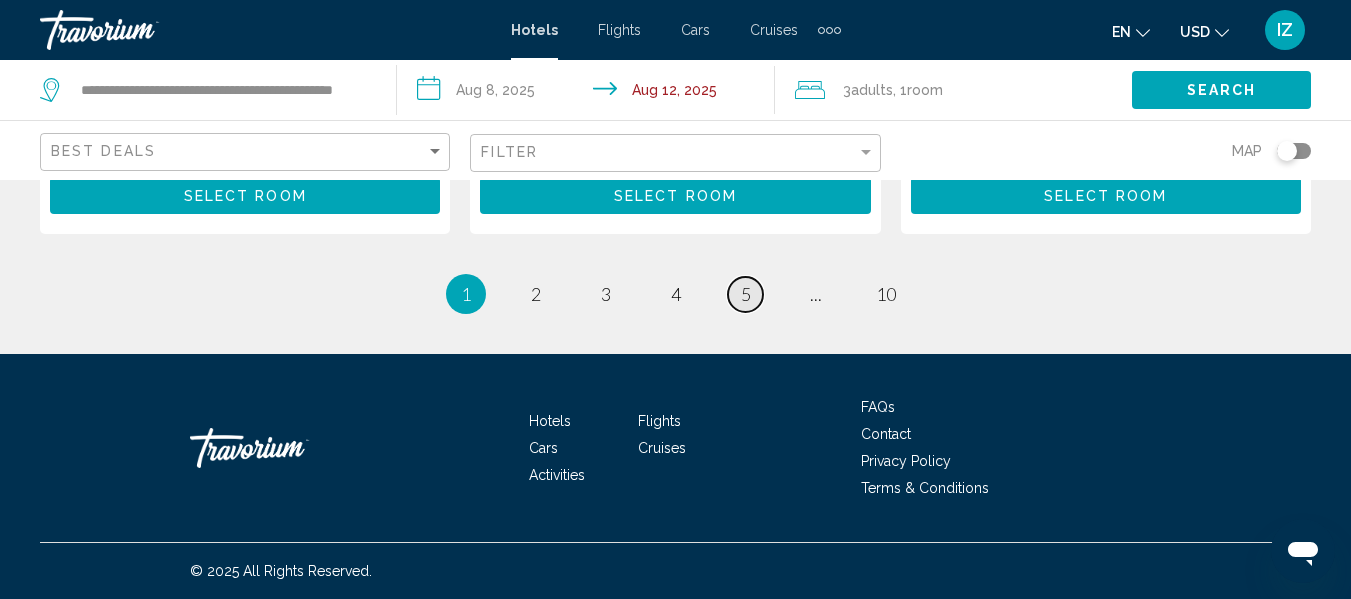 click on "5" at bounding box center [746, 294] 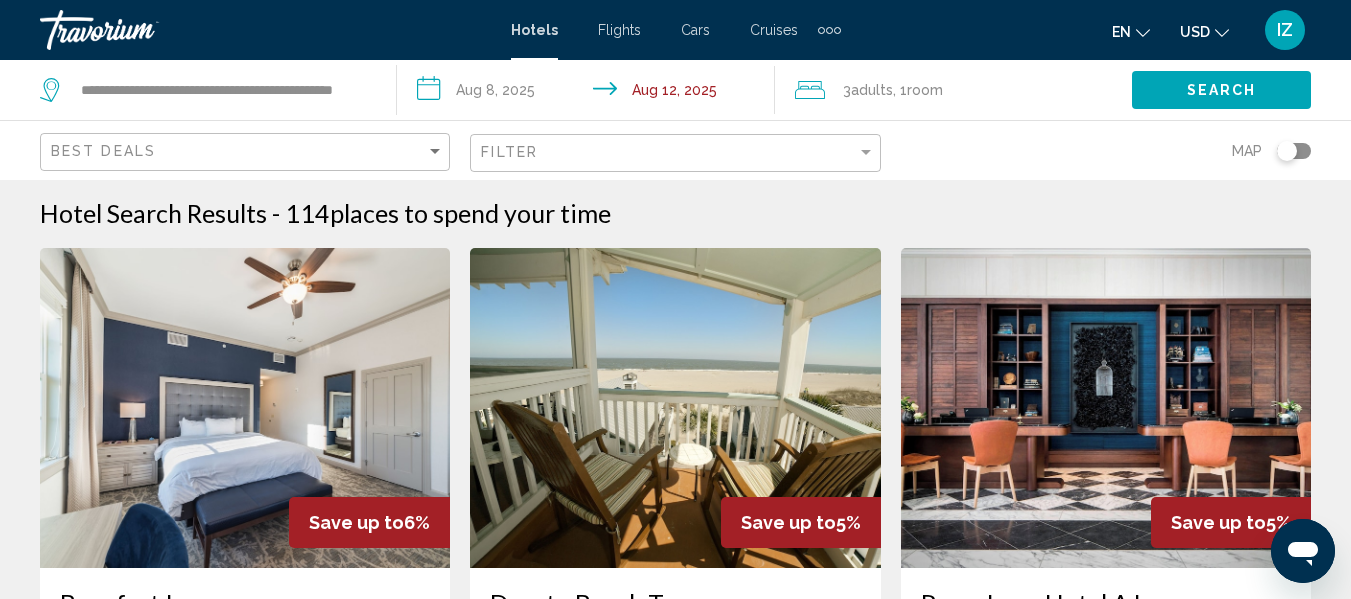 scroll, scrollTop: 0, scrollLeft: 0, axis: both 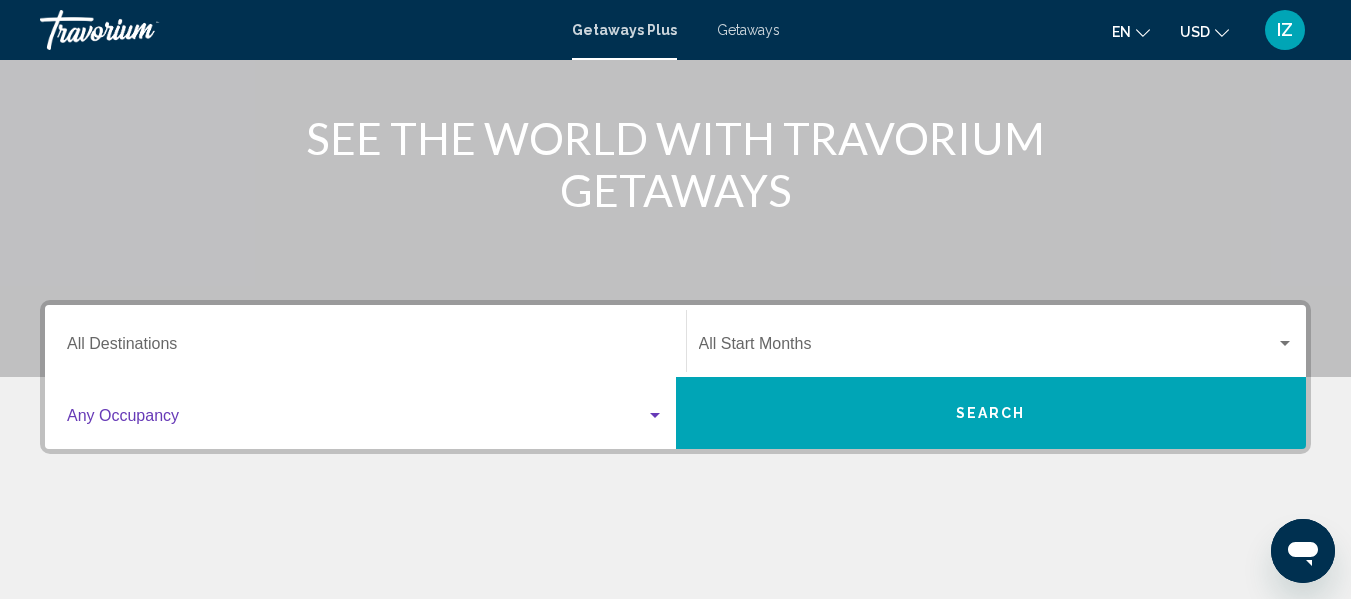 click at bounding box center [655, 415] 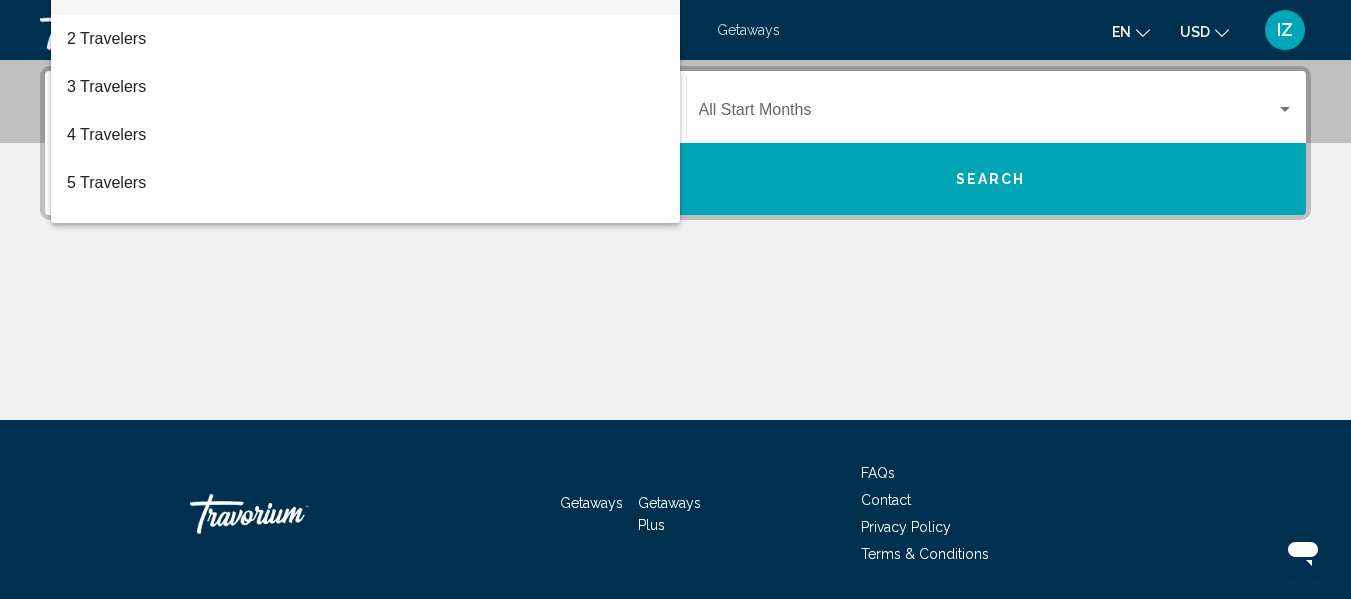 scroll, scrollTop: 458, scrollLeft: 0, axis: vertical 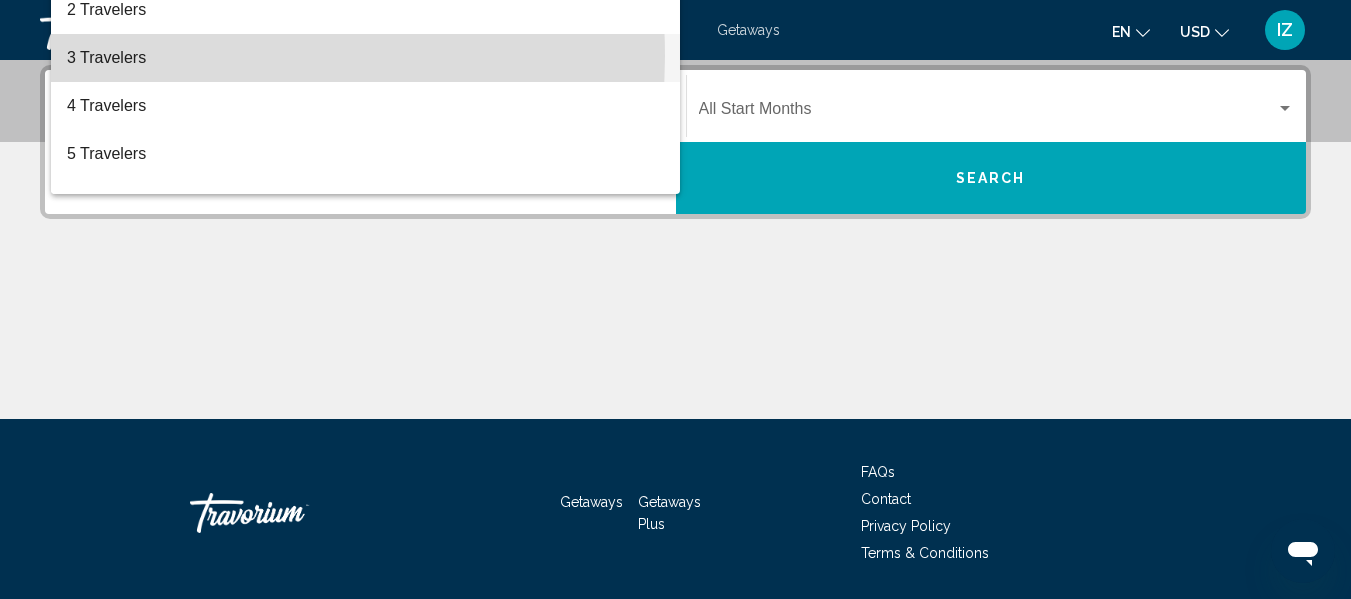 click on "3 Travelers" at bounding box center (365, 58) 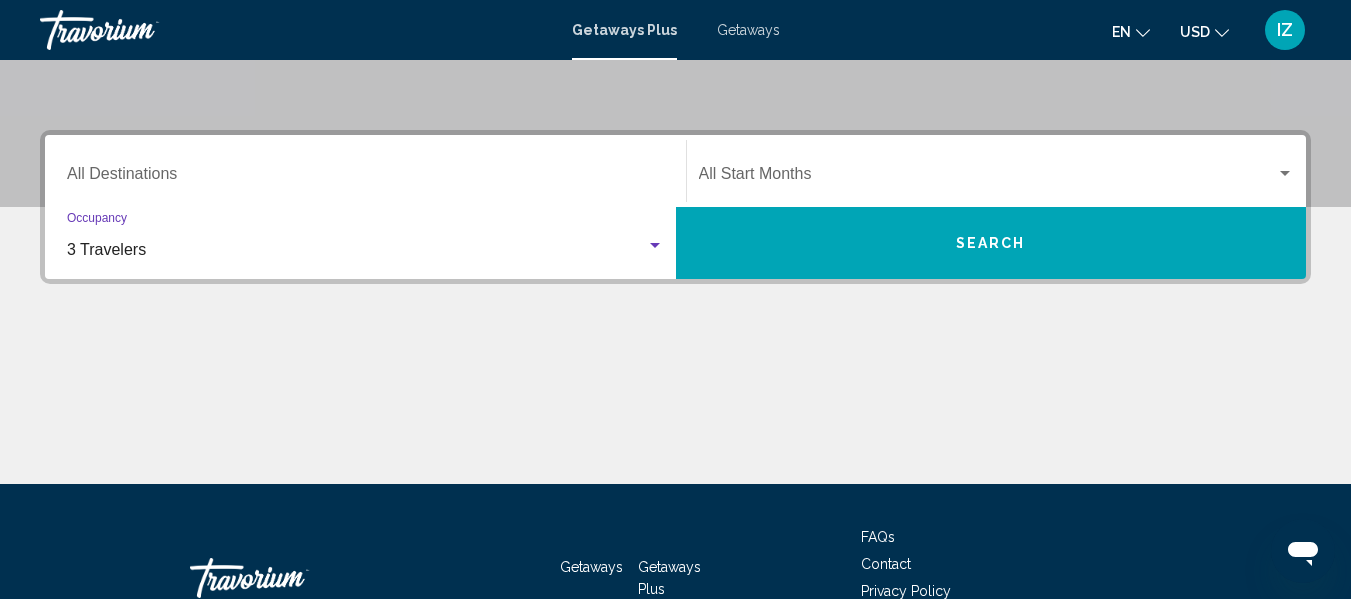 scroll, scrollTop: 358, scrollLeft: 0, axis: vertical 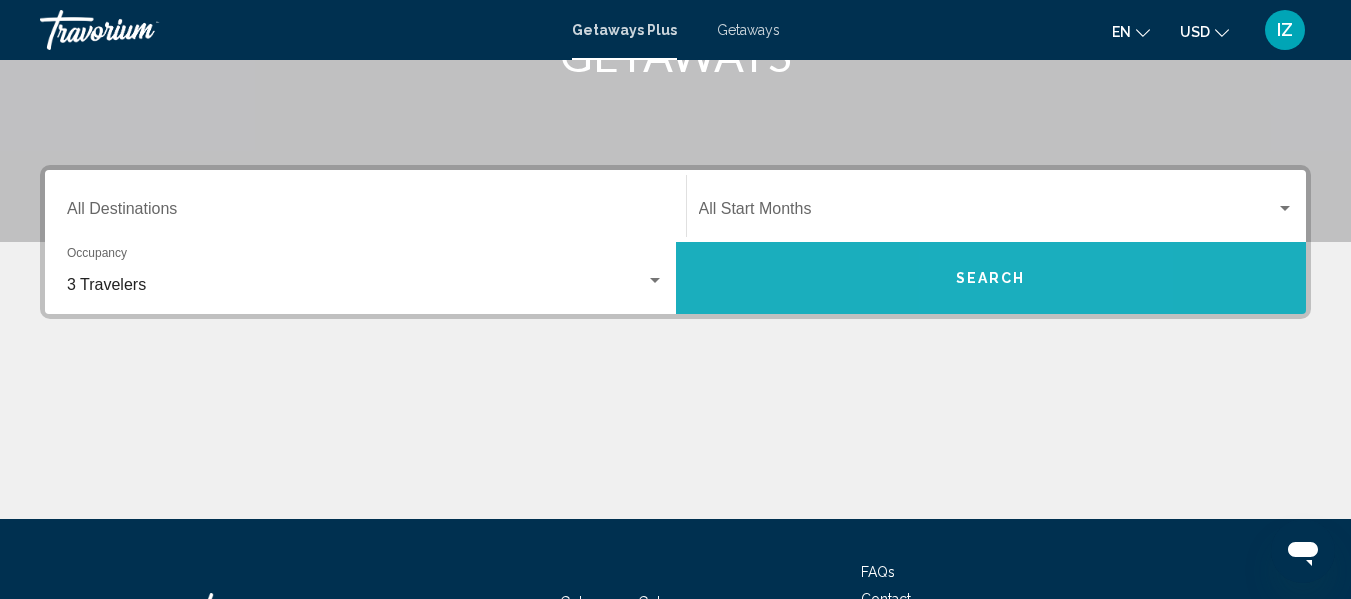 click on "Search" at bounding box center (991, 279) 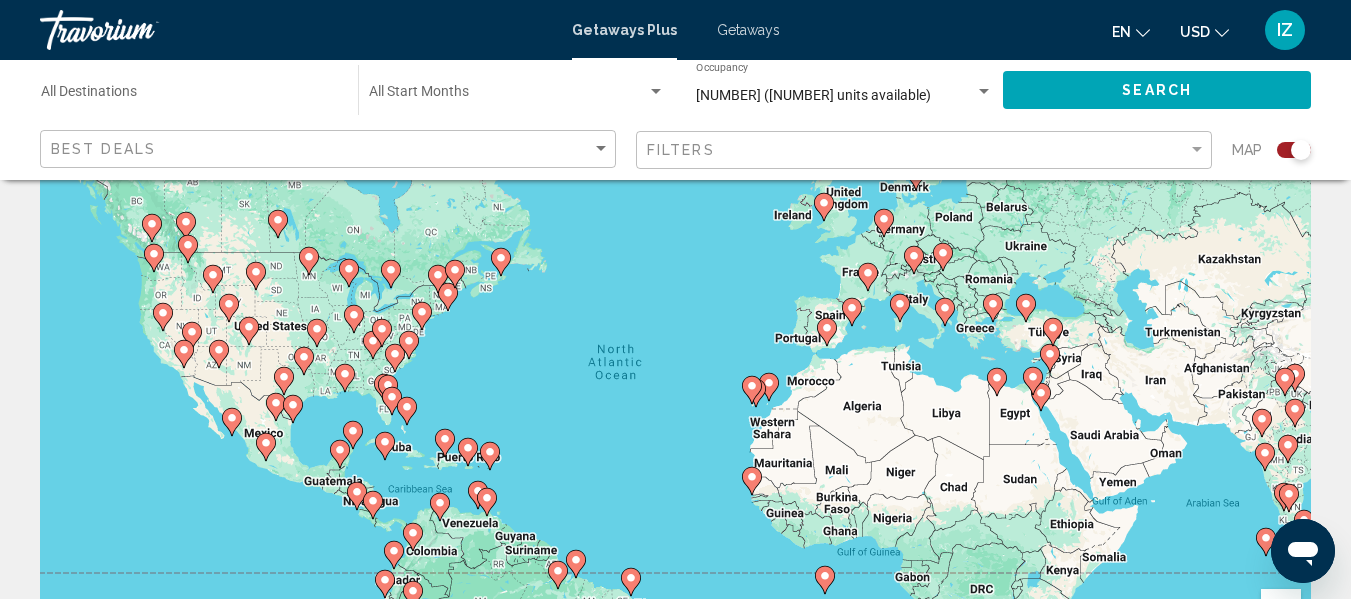 scroll, scrollTop: 200, scrollLeft: 0, axis: vertical 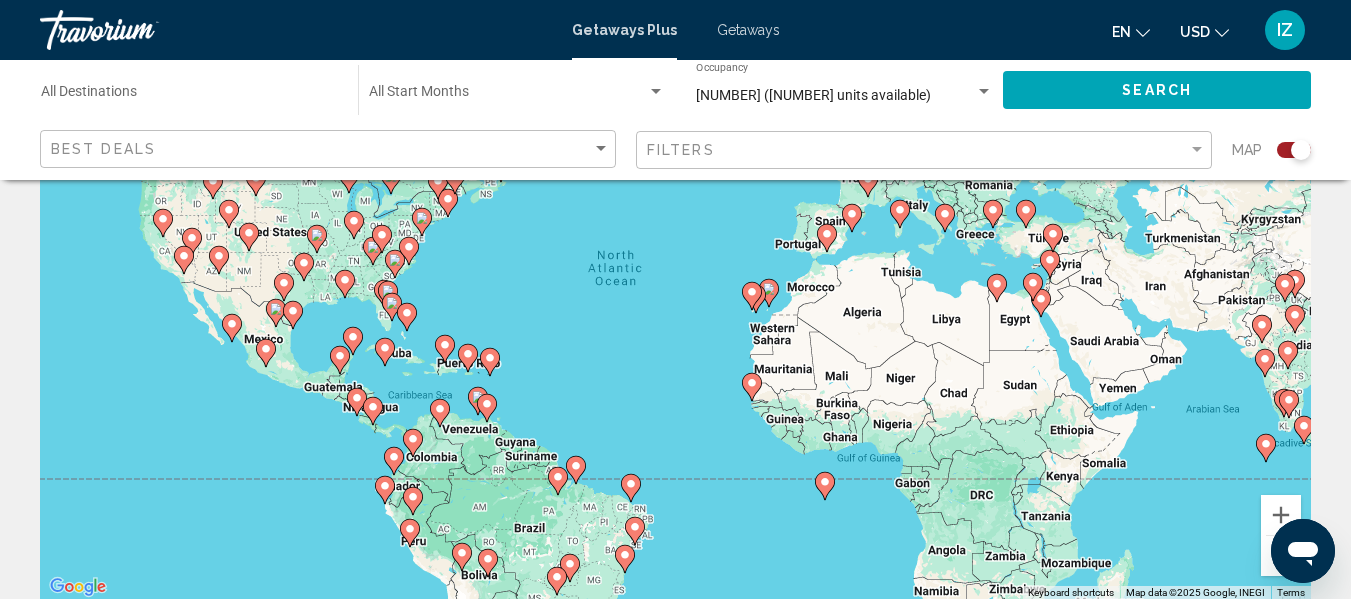 click 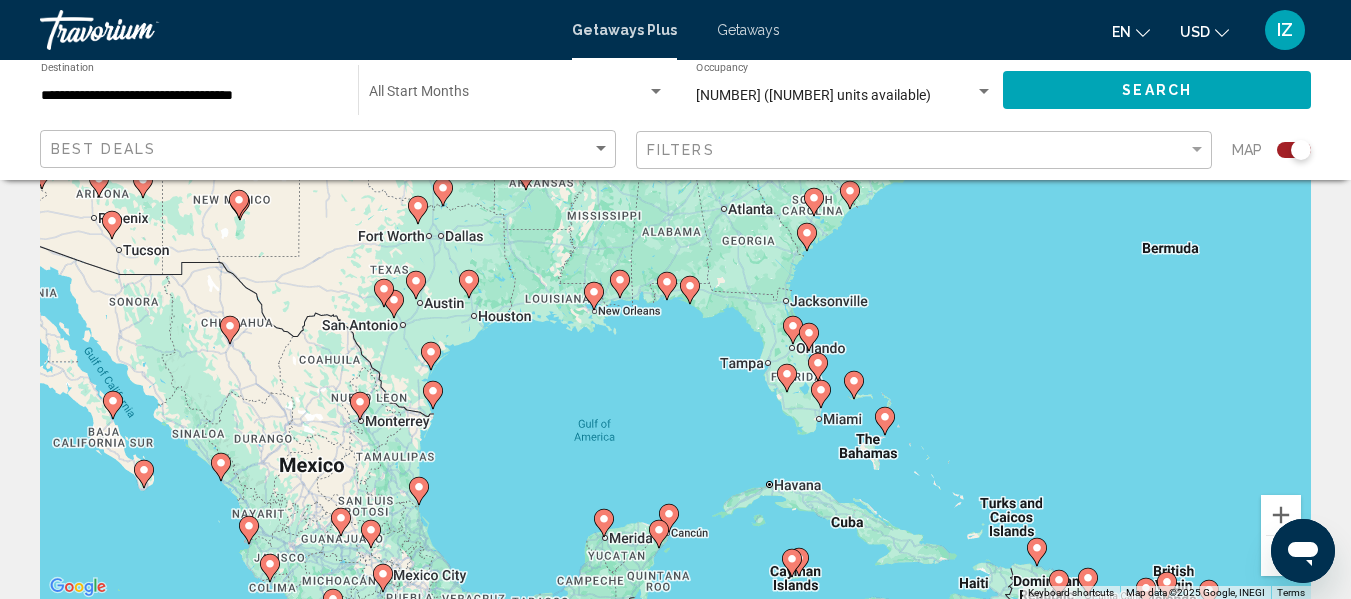 click 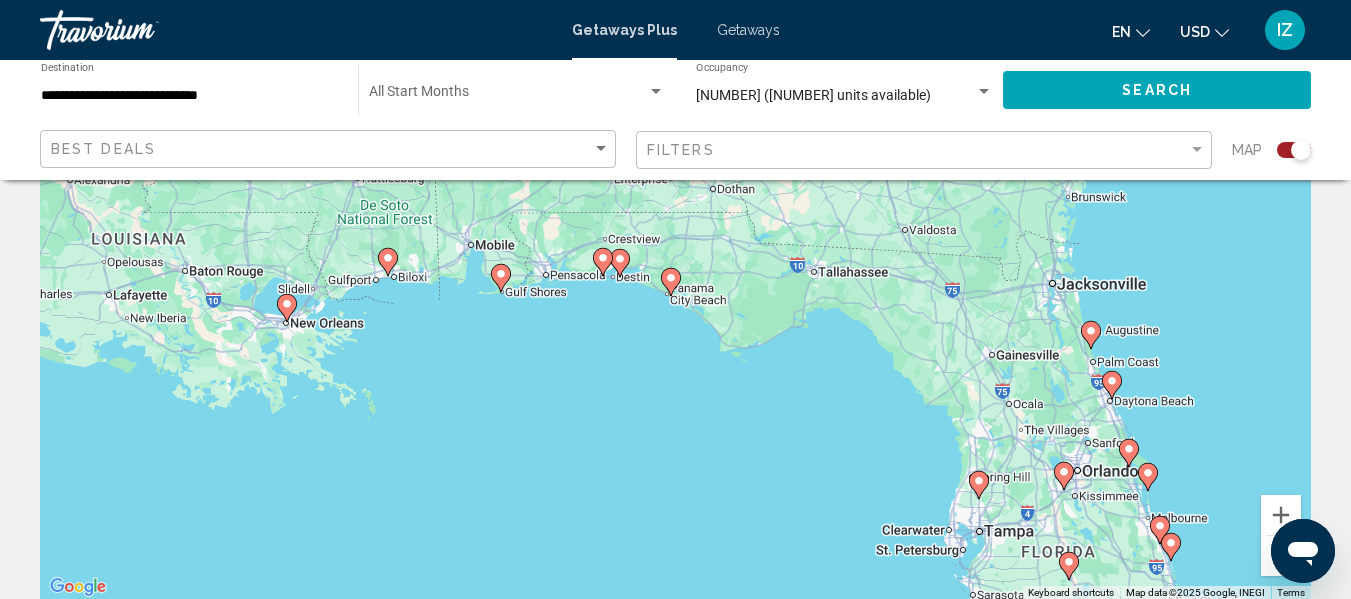 click 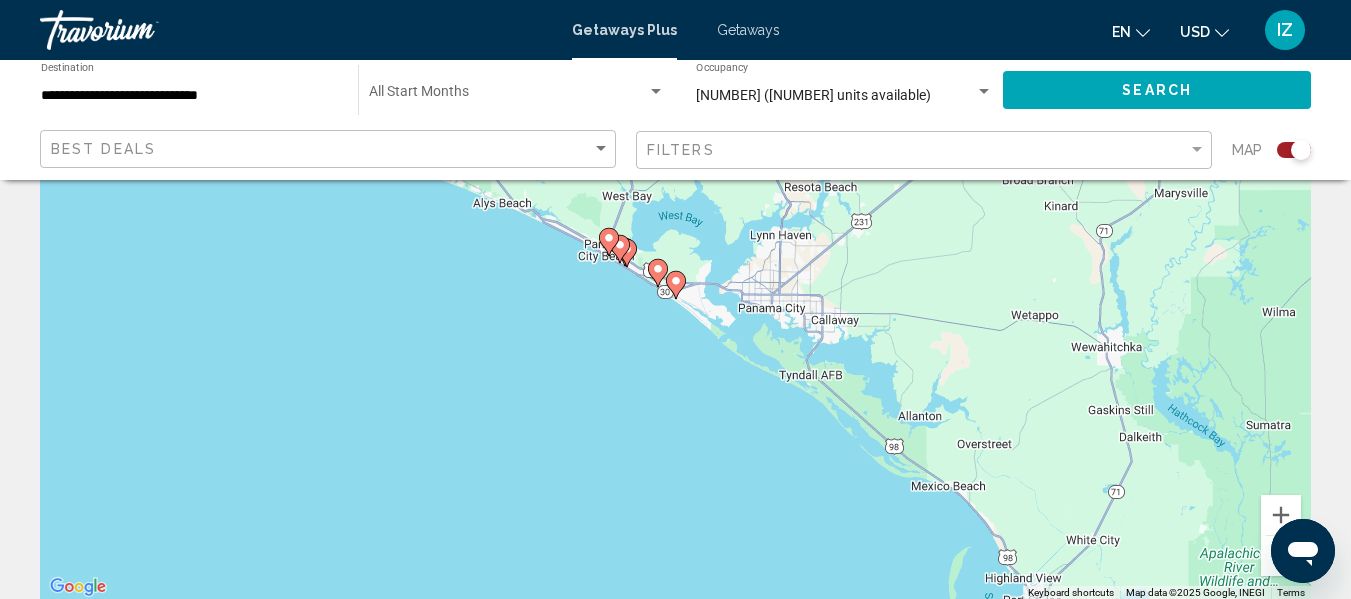 click 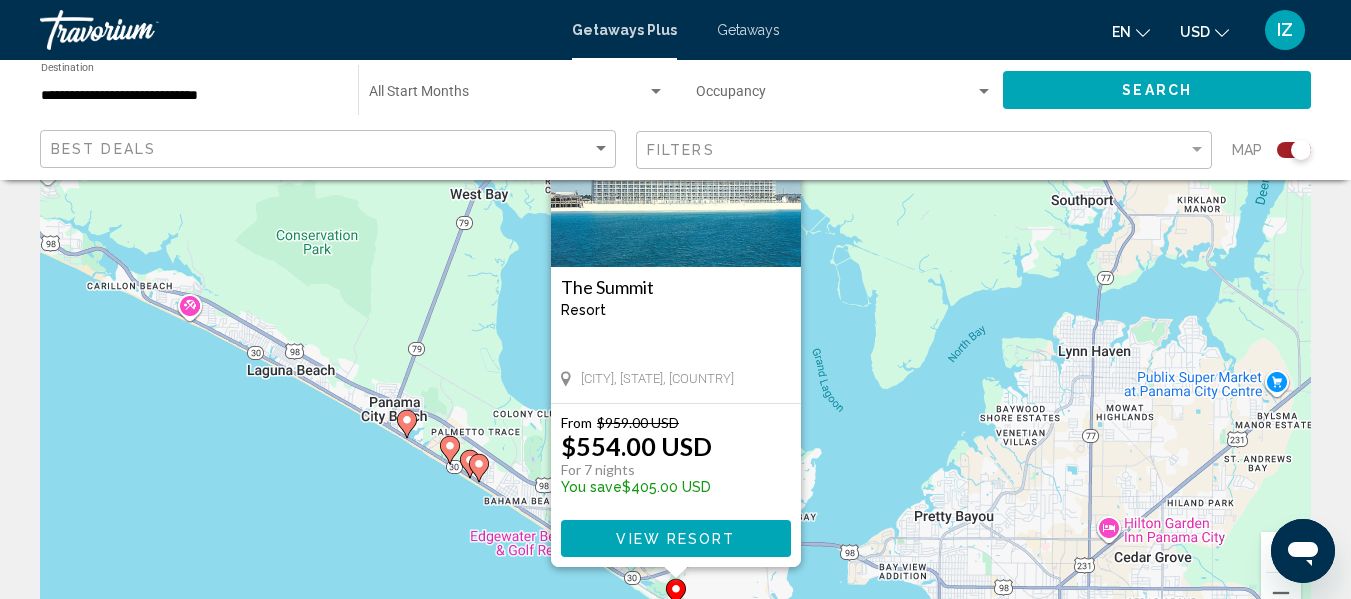 scroll, scrollTop: 200, scrollLeft: 0, axis: vertical 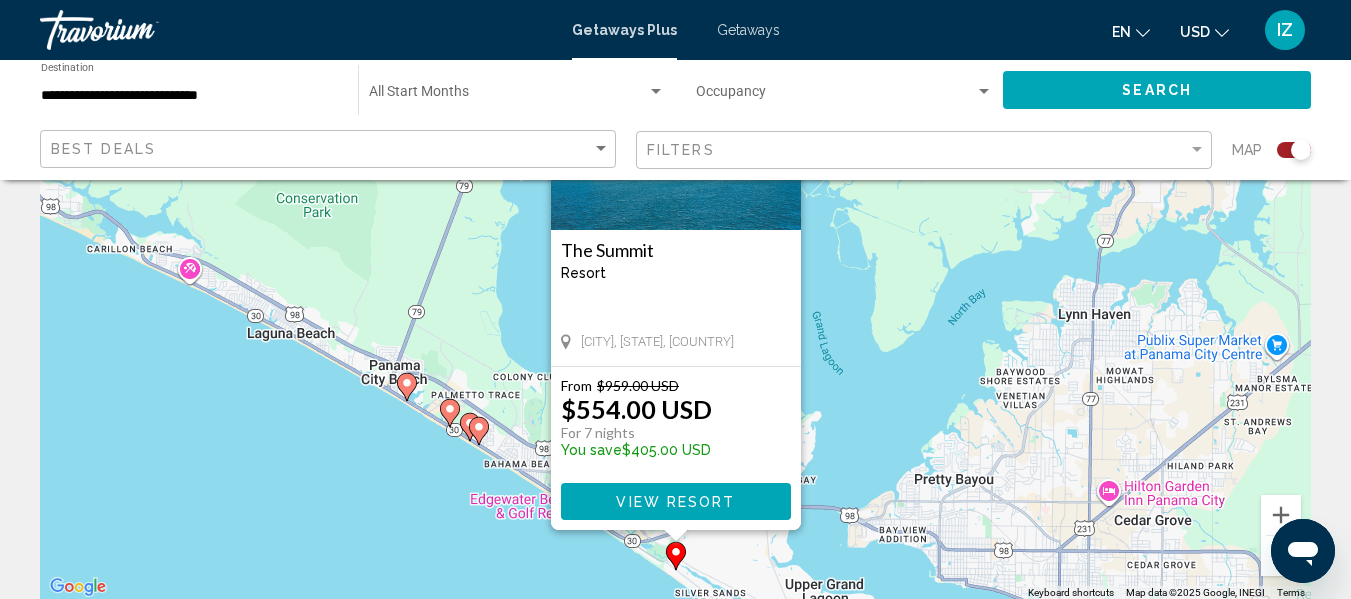 click on "View Resort" at bounding box center [675, 502] 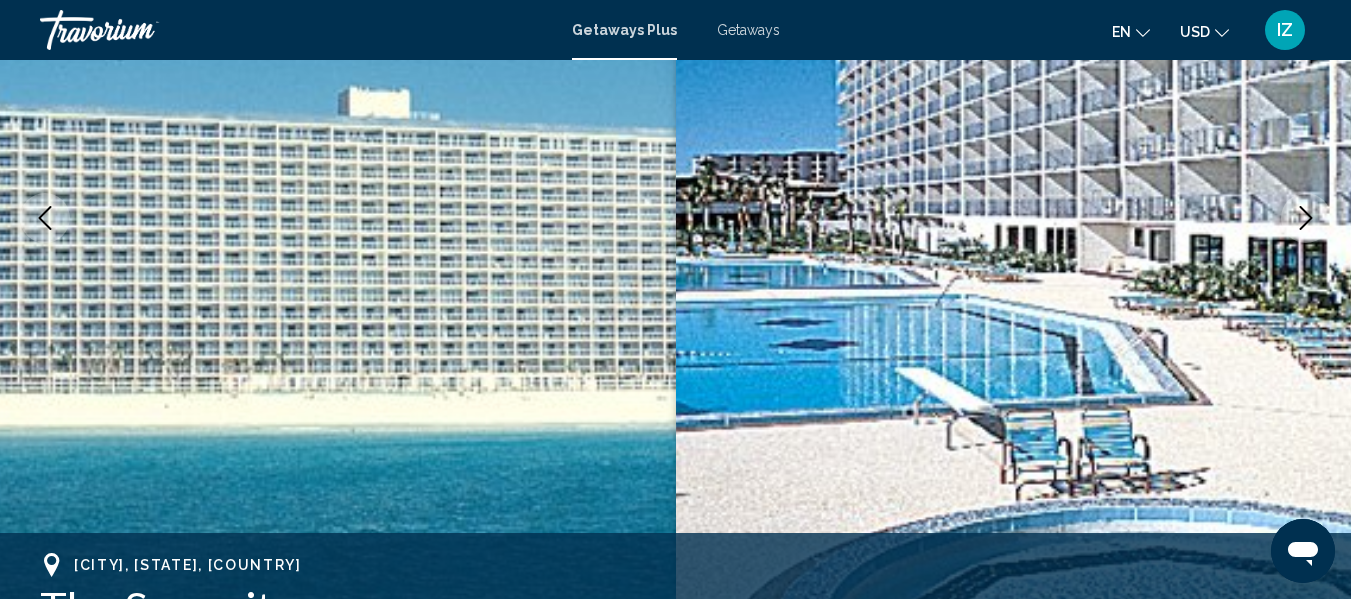 scroll, scrollTop: 236, scrollLeft: 0, axis: vertical 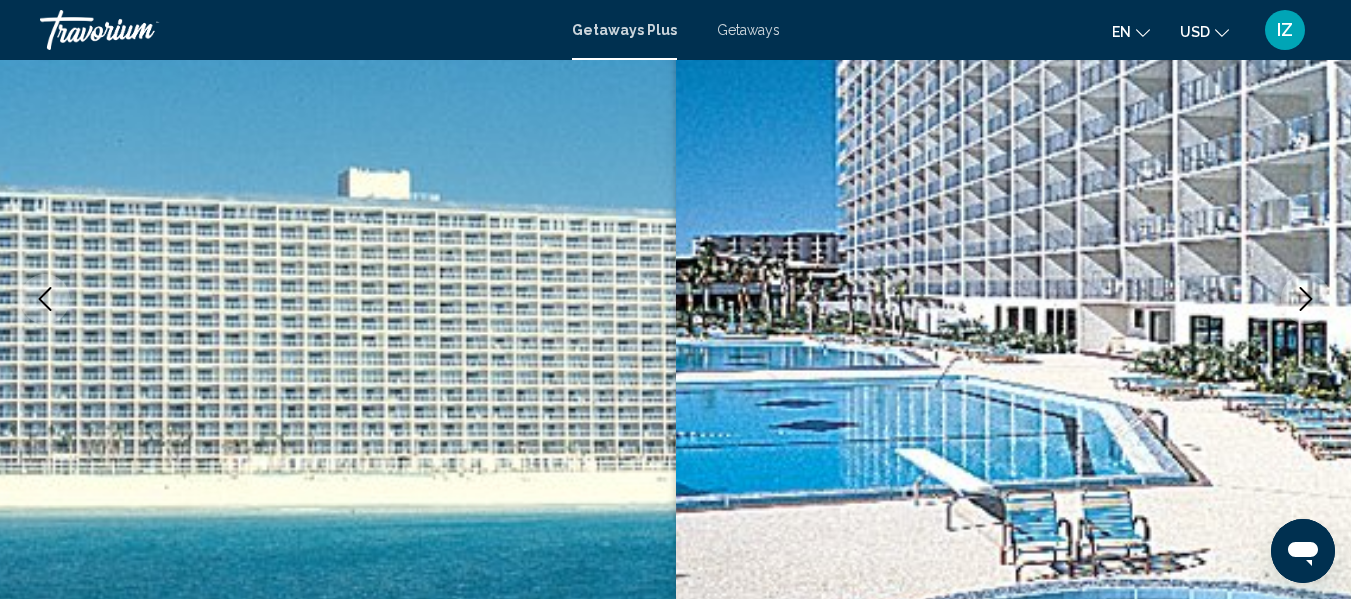 click 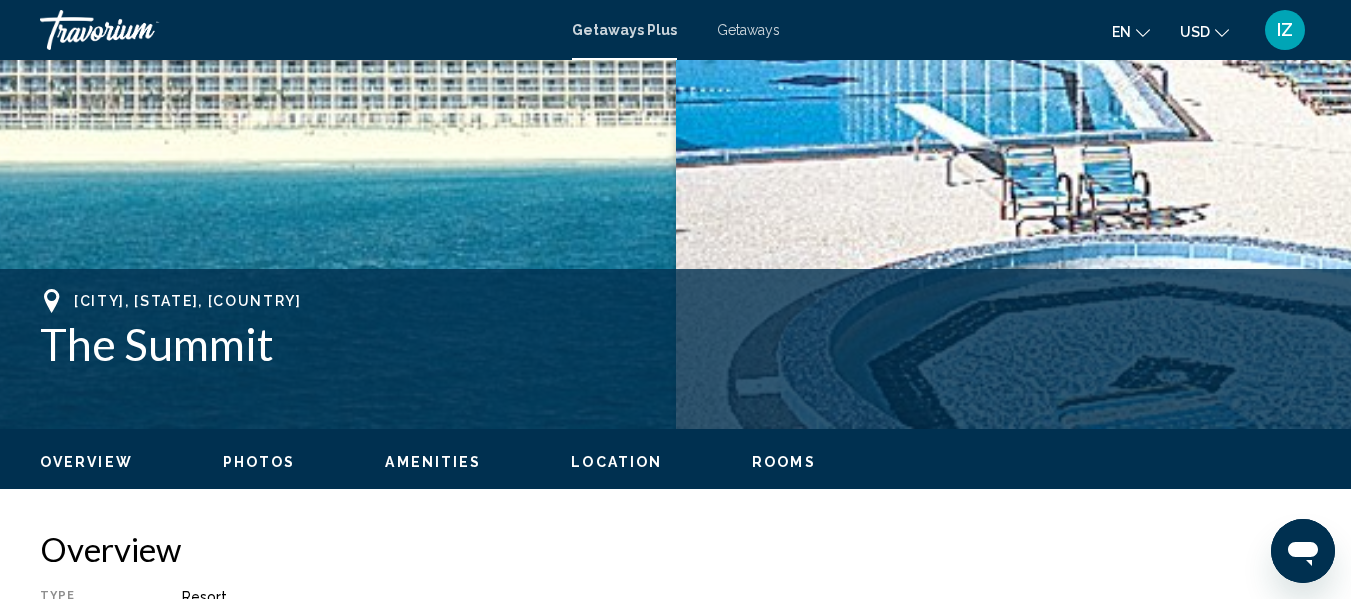 scroll, scrollTop: 636, scrollLeft: 0, axis: vertical 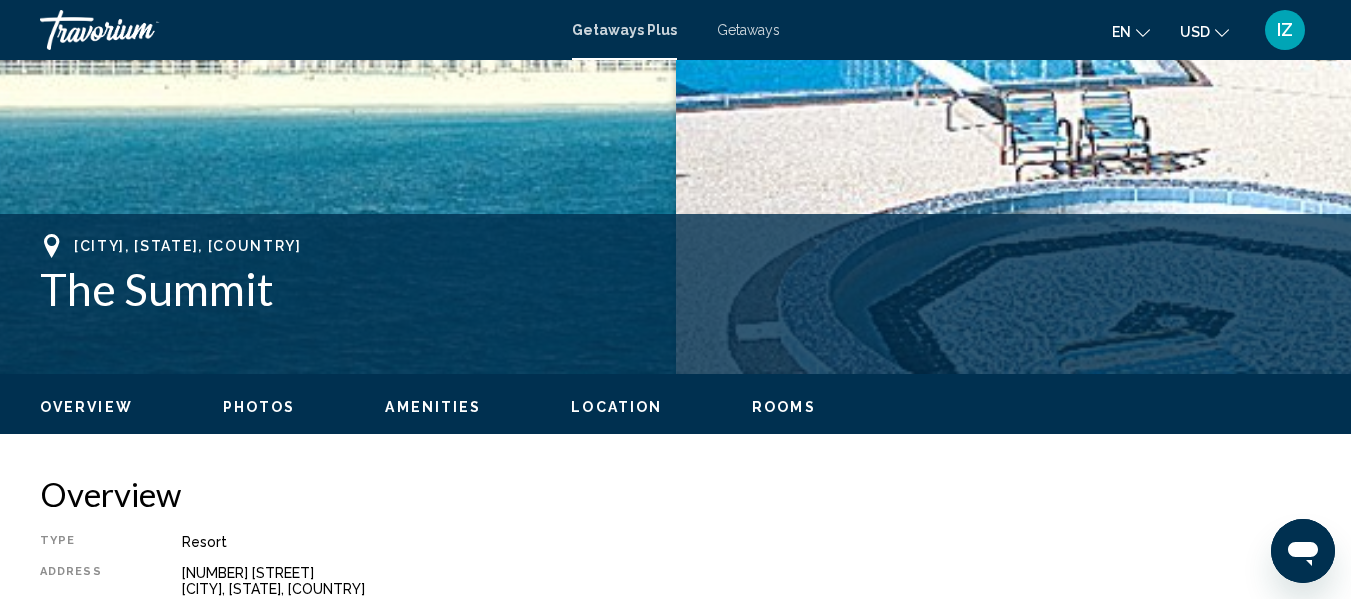 click on "Photos" at bounding box center [259, 407] 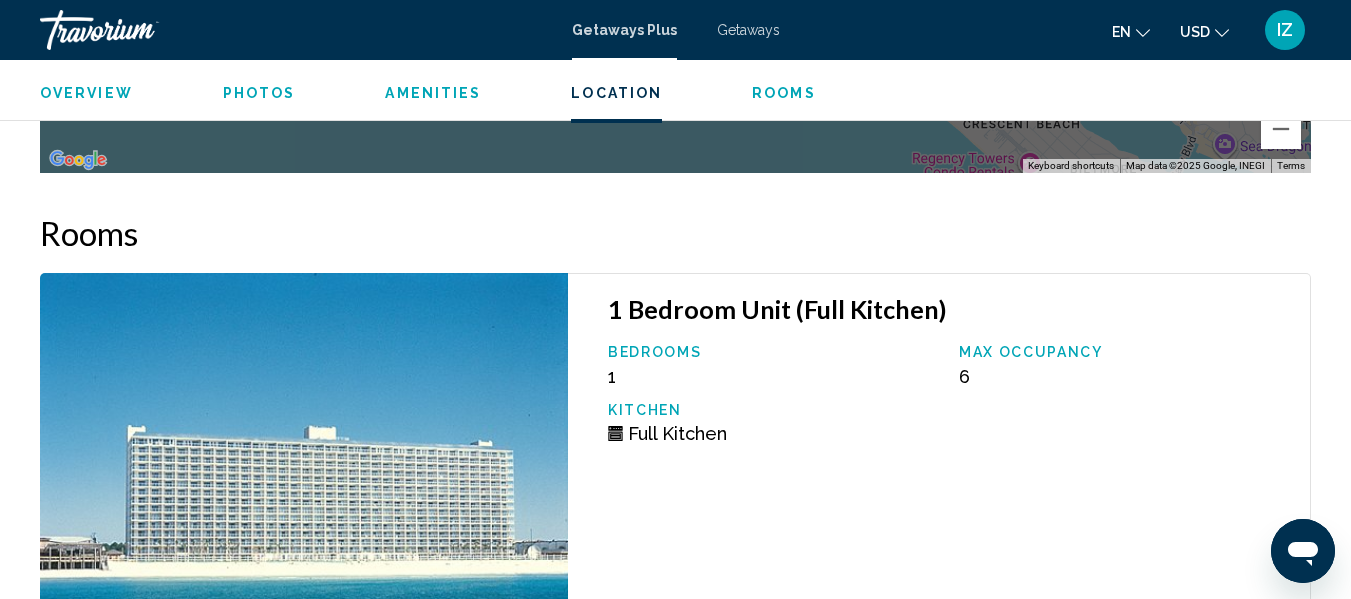 scroll, scrollTop: 3041, scrollLeft: 0, axis: vertical 